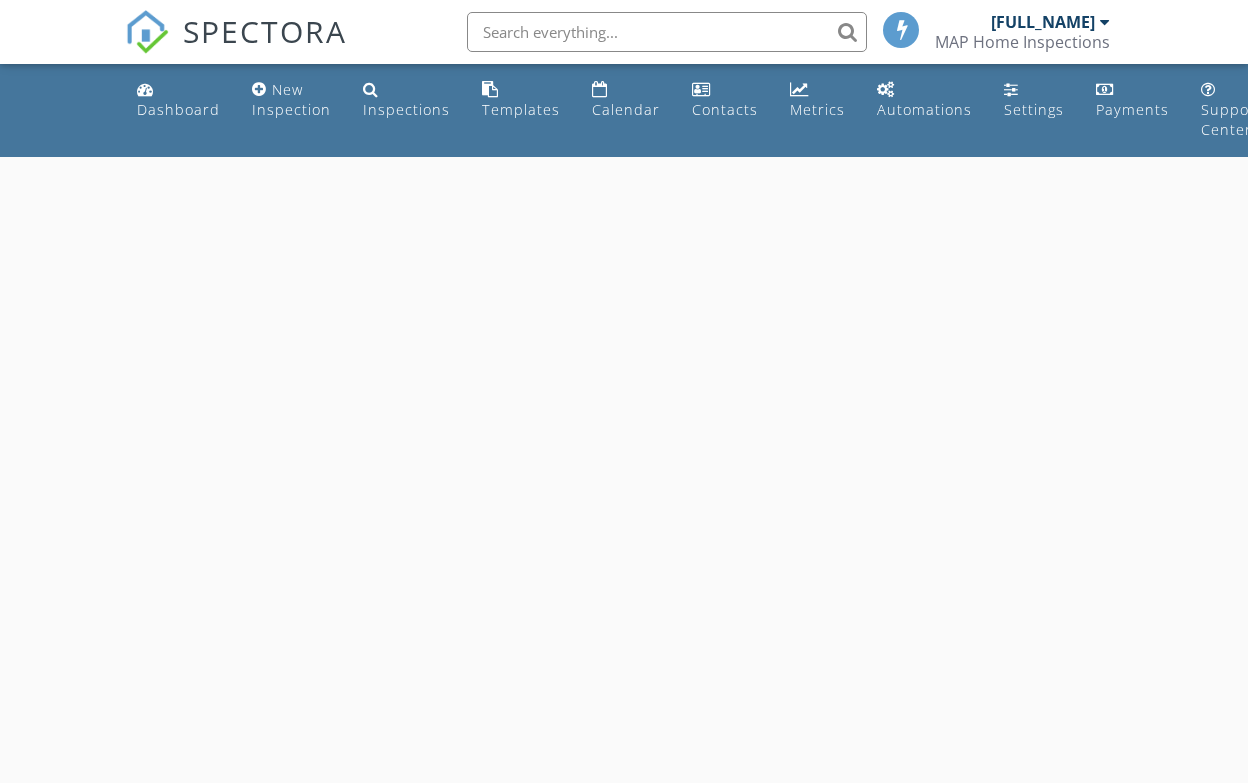 scroll, scrollTop: 0, scrollLeft: 0, axis: both 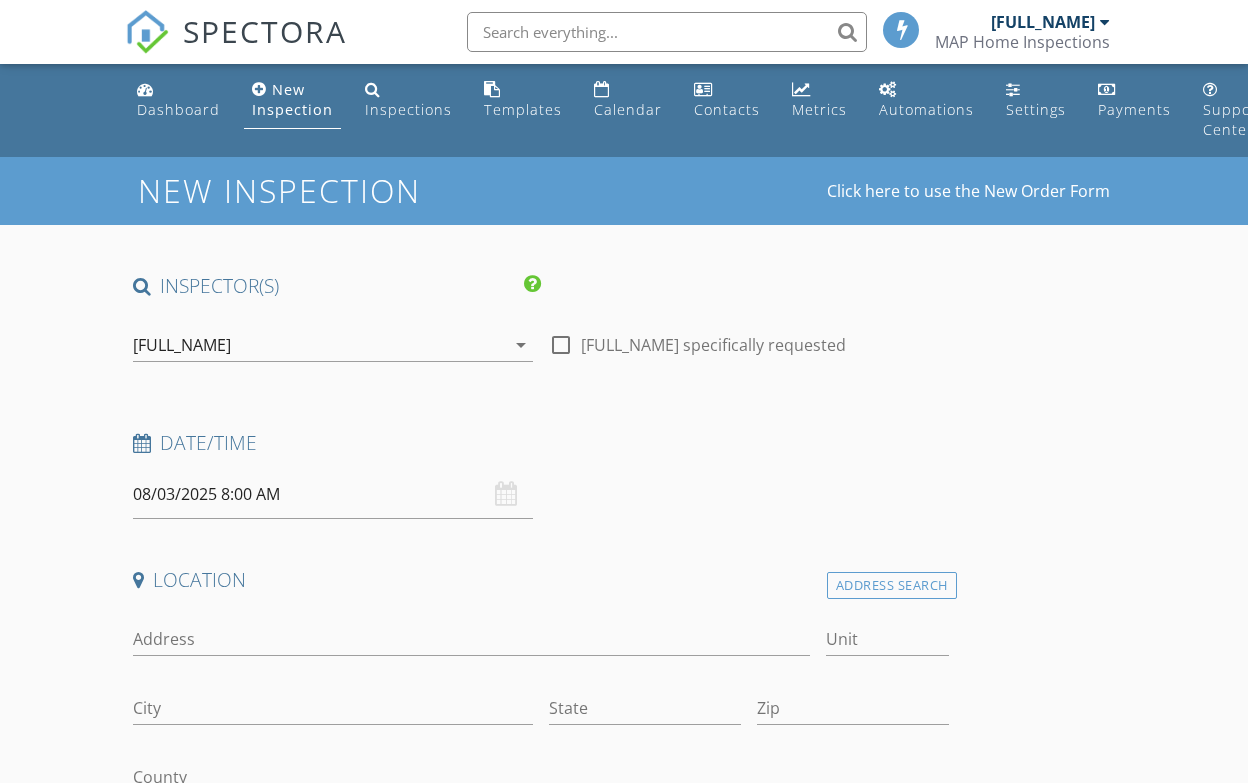 click on "08/03/2025 8:00 AM" at bounding box center [333, 494] 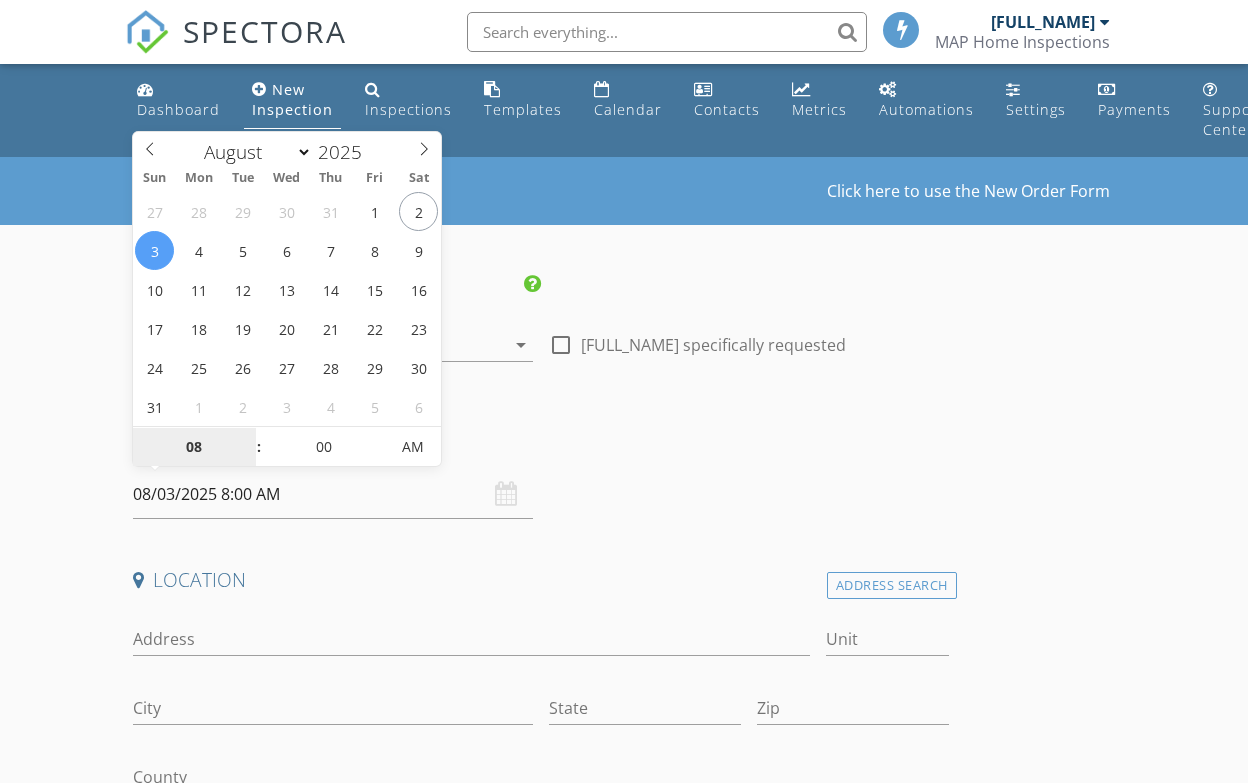 type on "08/02/2025 8:00 AM" 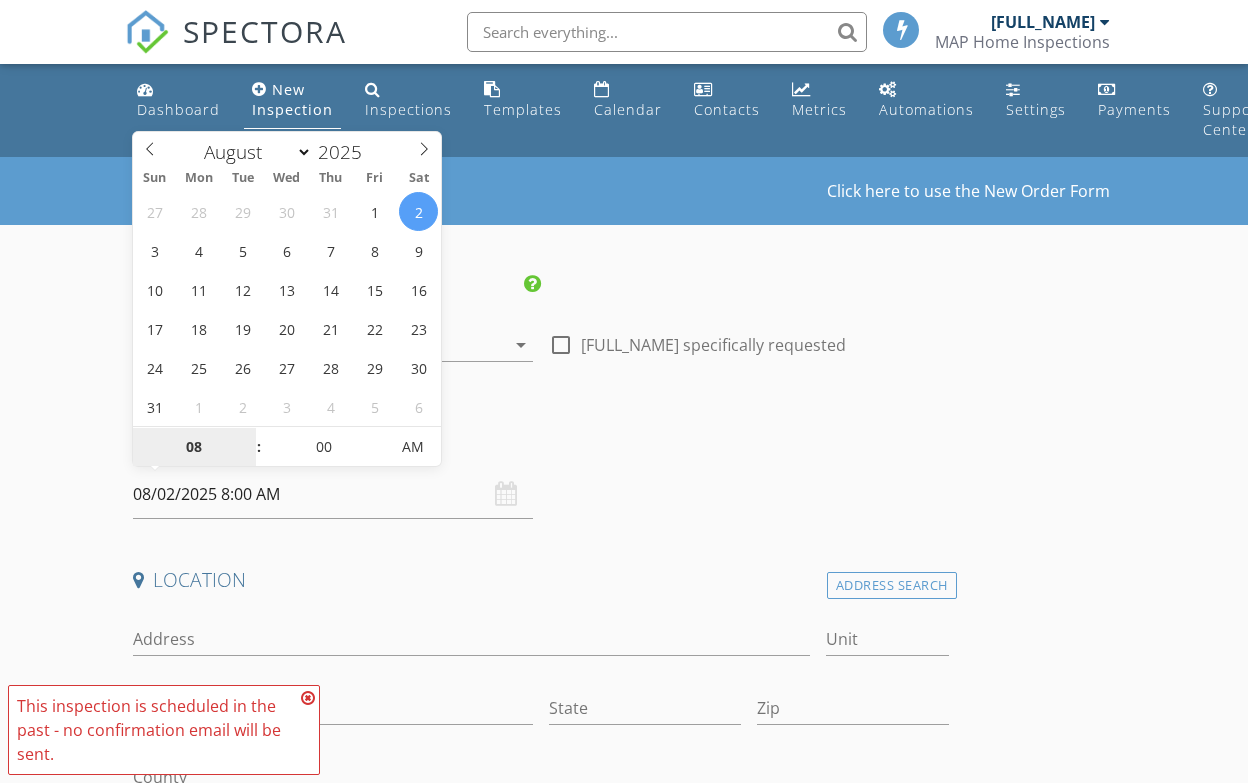 scroll, scrollTop: 279, scrollLeft: 0, axis: vertical 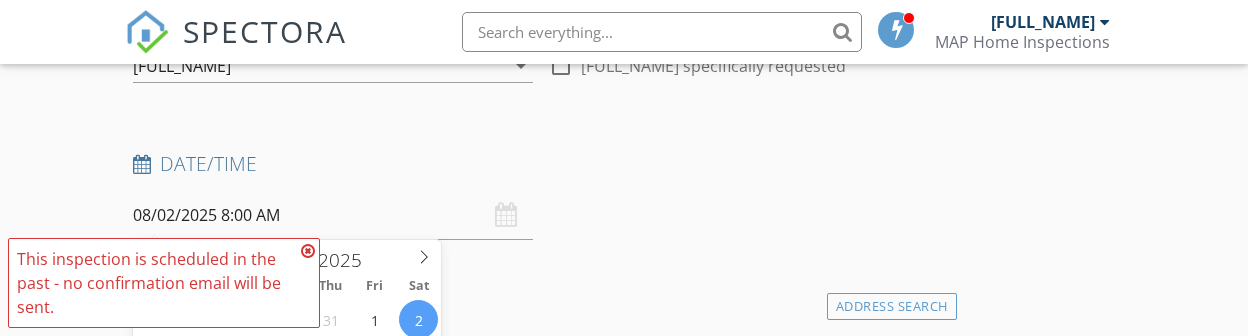 click on "08/02/2025 8:00 AM" at bounding box center [333, 215] 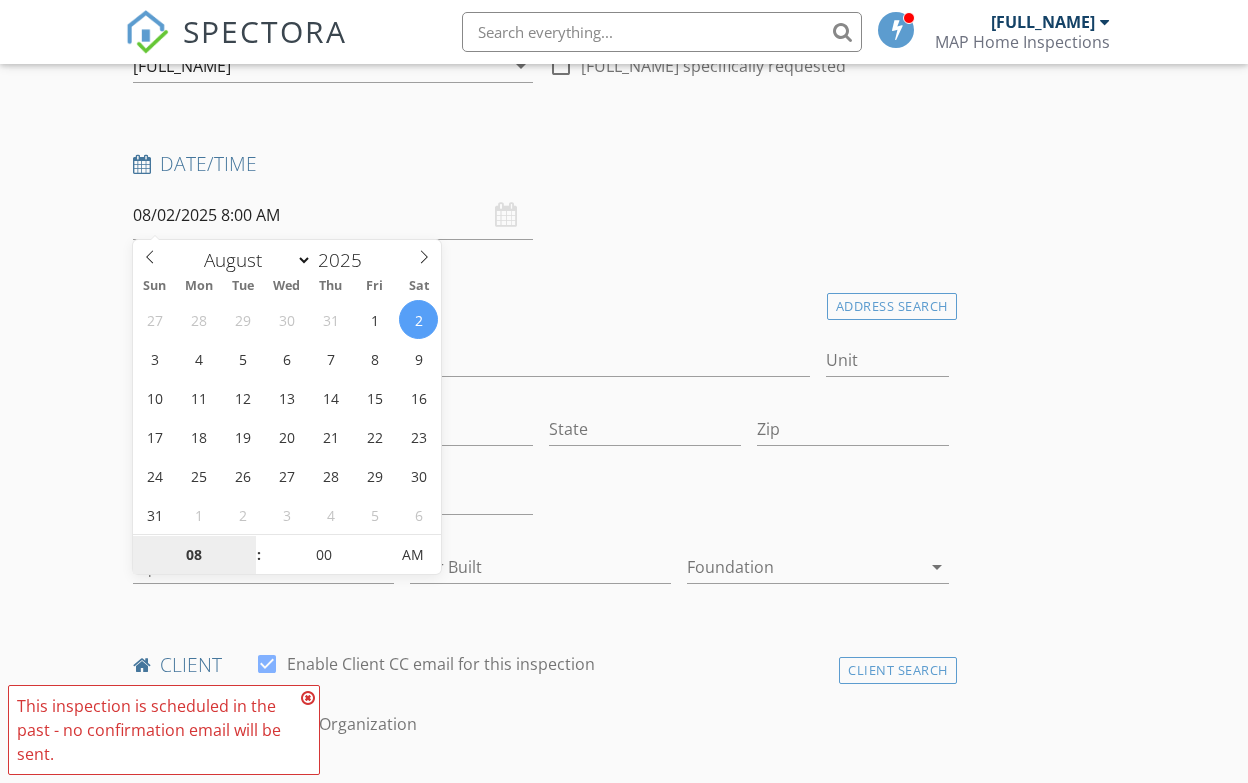 click on "08" at bounding box center [194, 556] 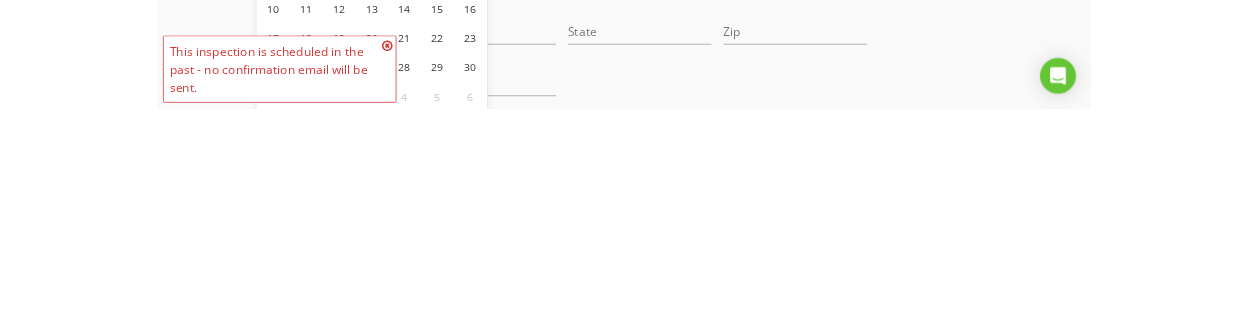 scroll, scrollTop: 666, scrollLeft: 0, axis: vertical 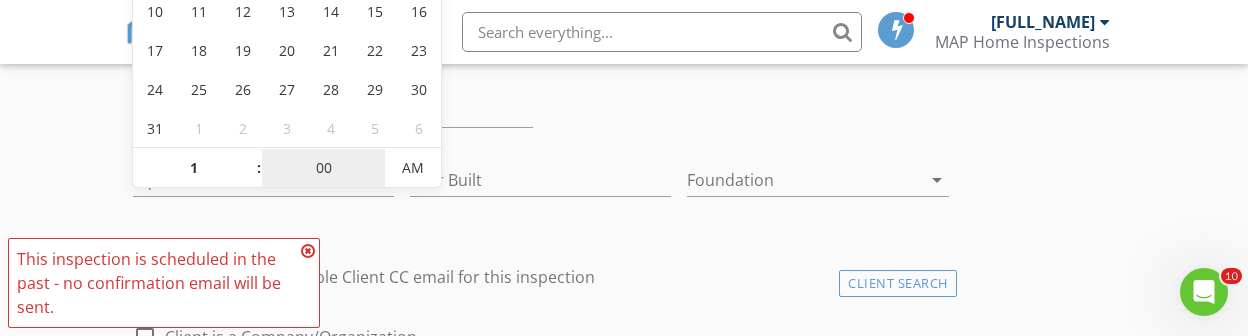 click on "00" at bounding box center (323, 169) 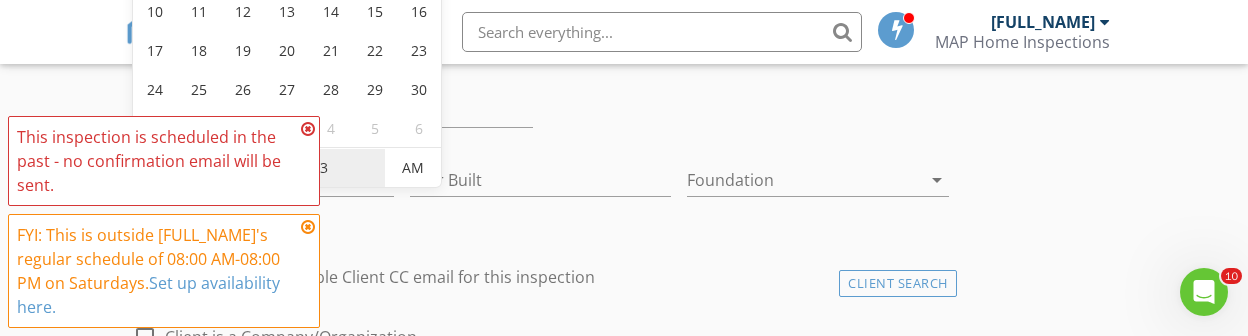 type on "30" 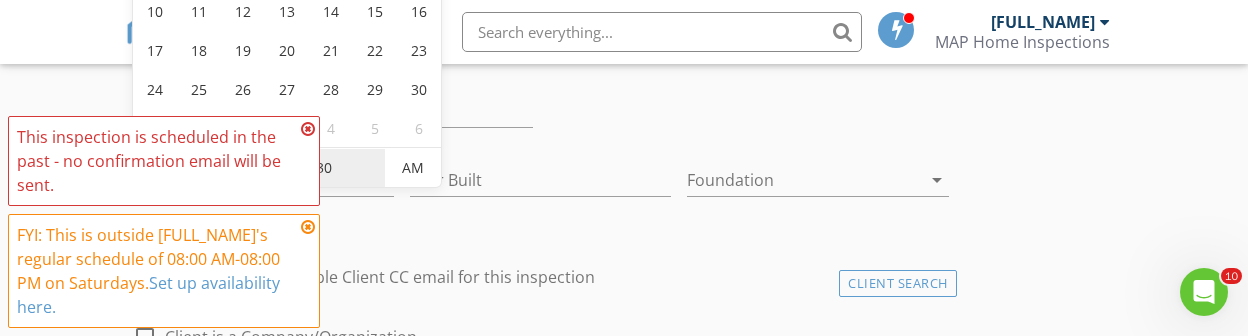 type on "08/02/2025 1:30 PM" 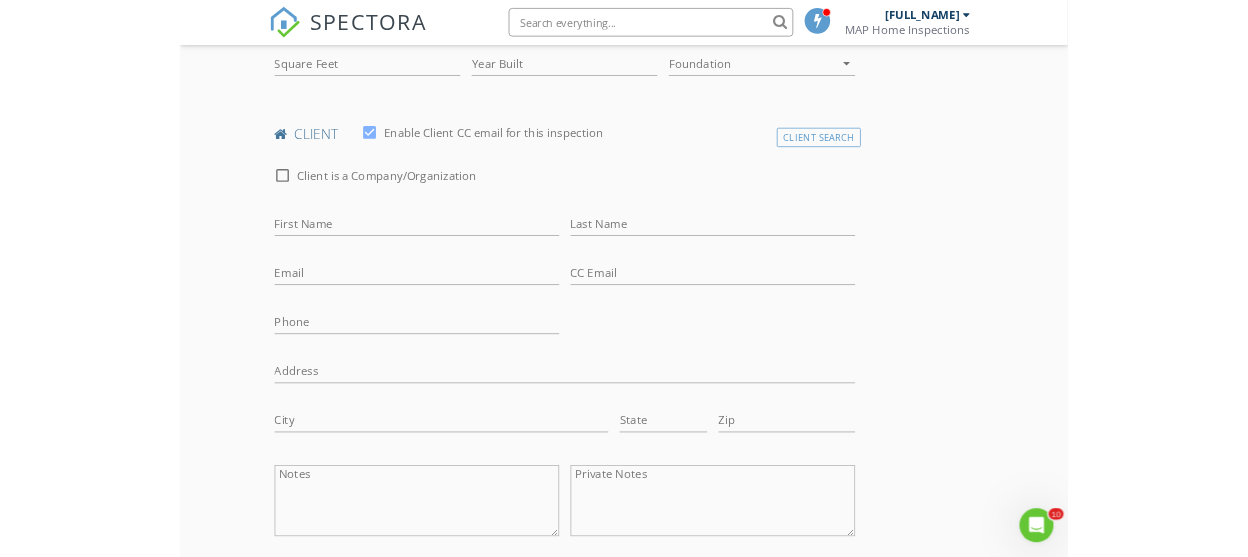 scroll, scrollTop: 768, scrollLeft: 0, axis: vertical 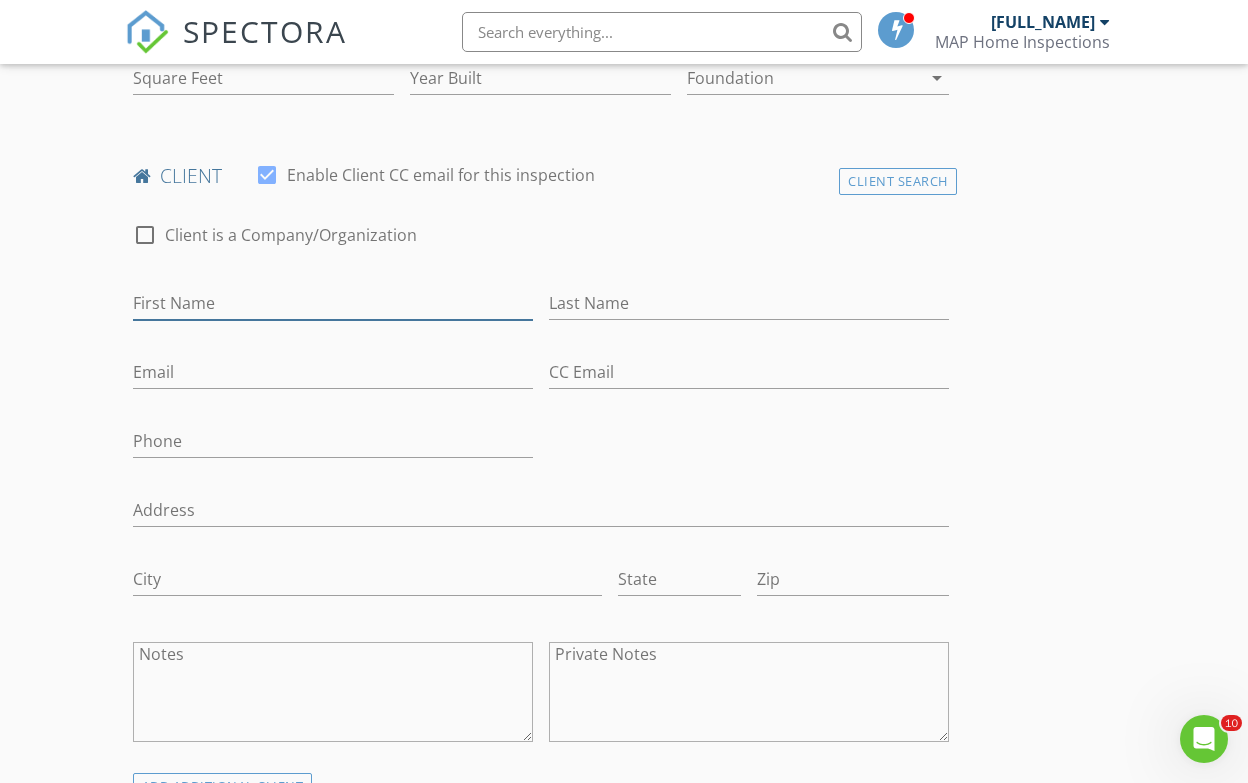 click on "First Name" at bounding box center [333, 303] 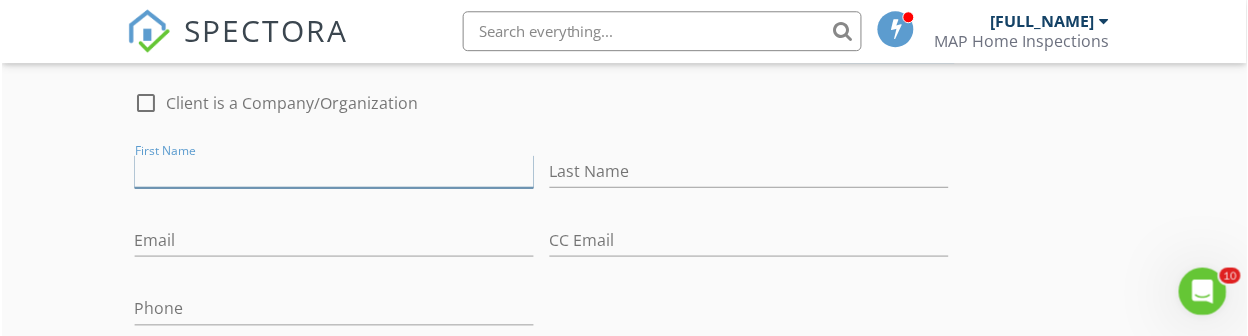 scroll, scrollTop: 900, scrollLeft: 0, axis: vertical 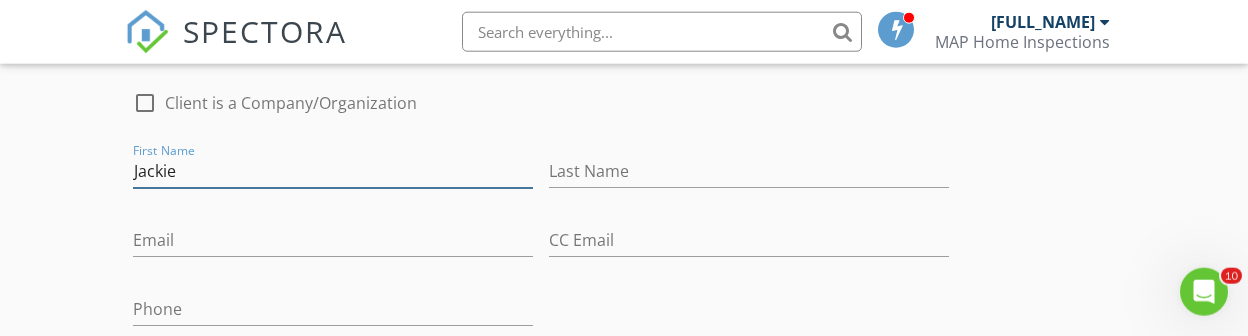 type on "Jackie" 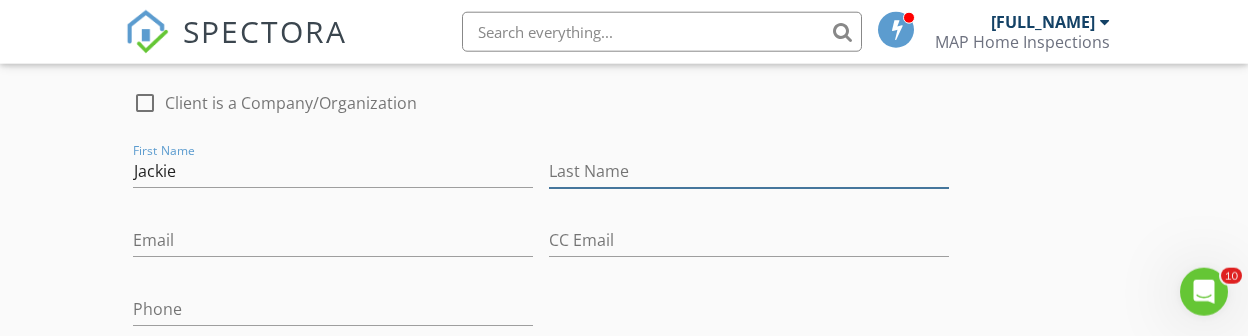 click on "Last Name" at bounding box center [749, 171] 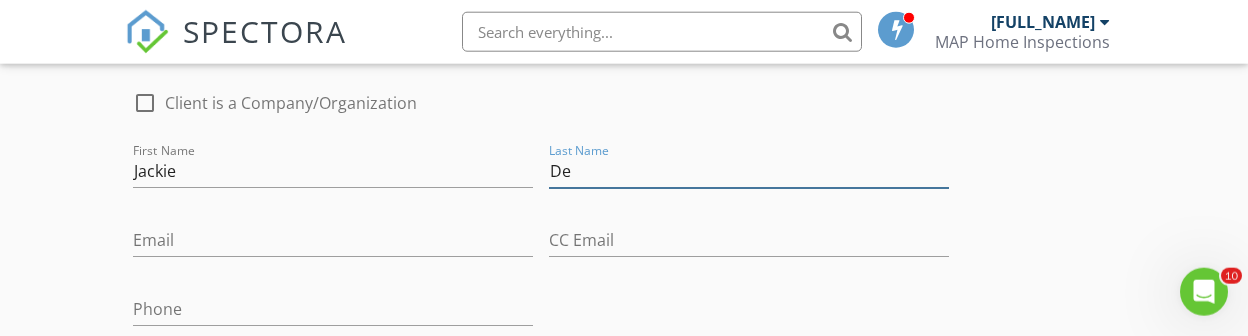 type on "D" 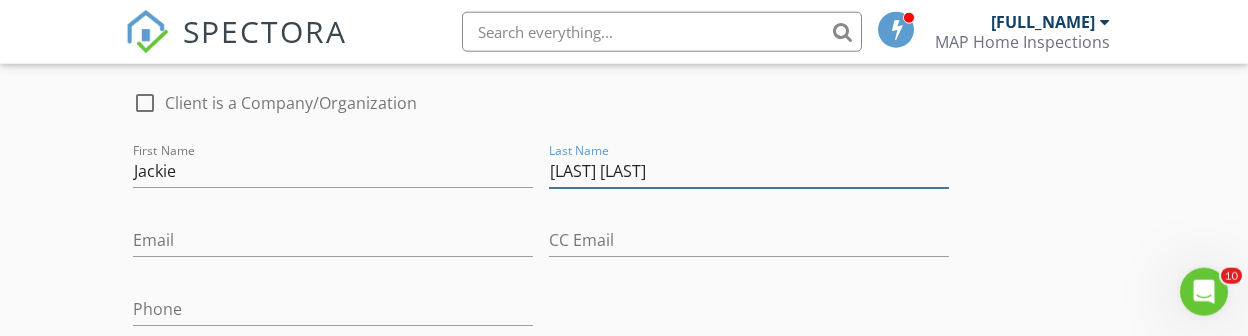 type on "[LAST] [LAST]" 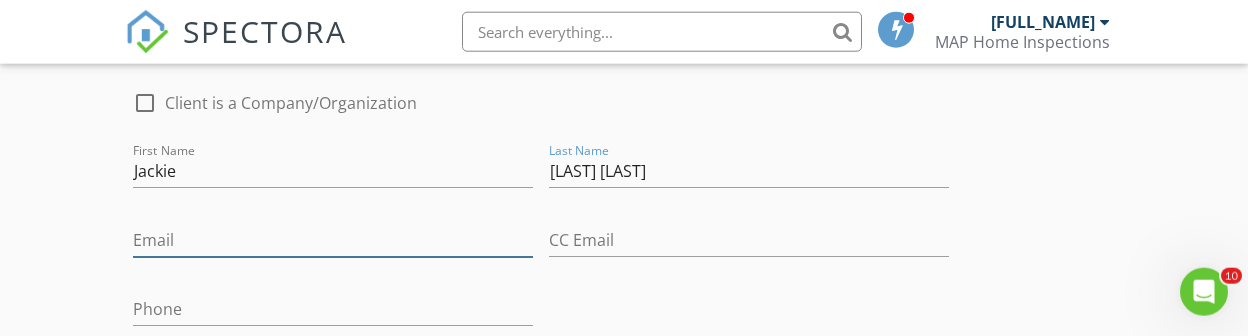 click on "Email" at bounding box center [333, 240] 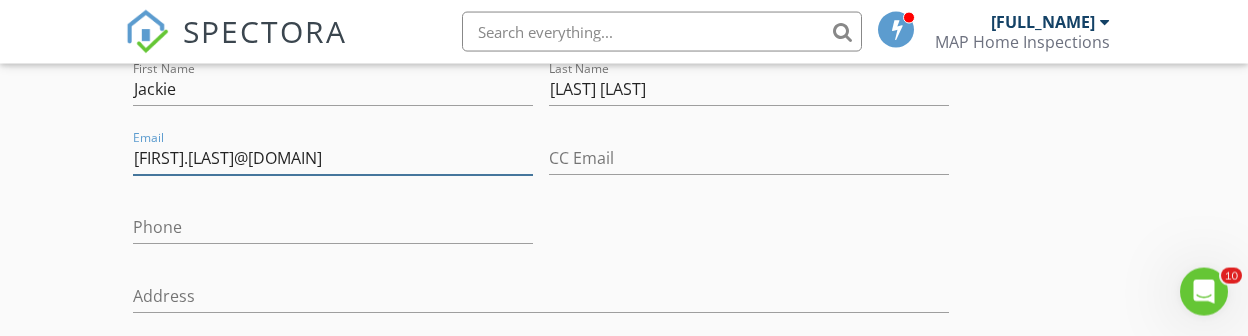 type on "Jacqueline.a.deoliveira@gmail.com" 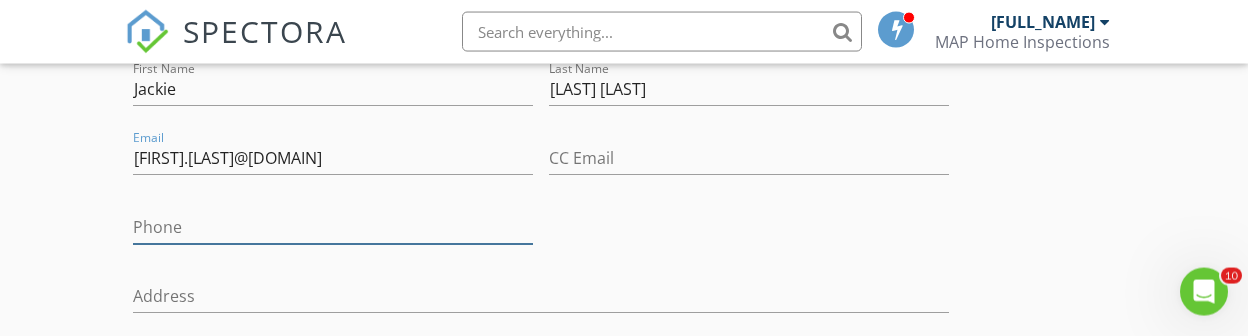 click on "Phone" at bounding box center [333, 227] 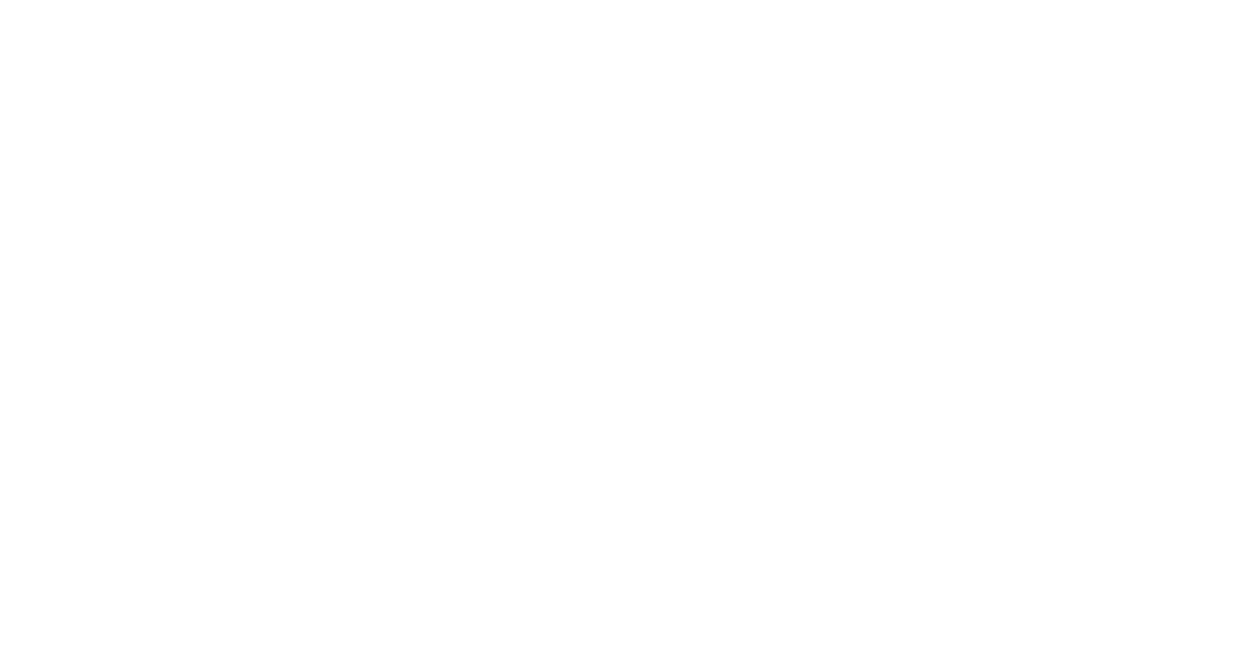 scroll, scrollTop: 320, scrollLeft: 0, axis: vertical 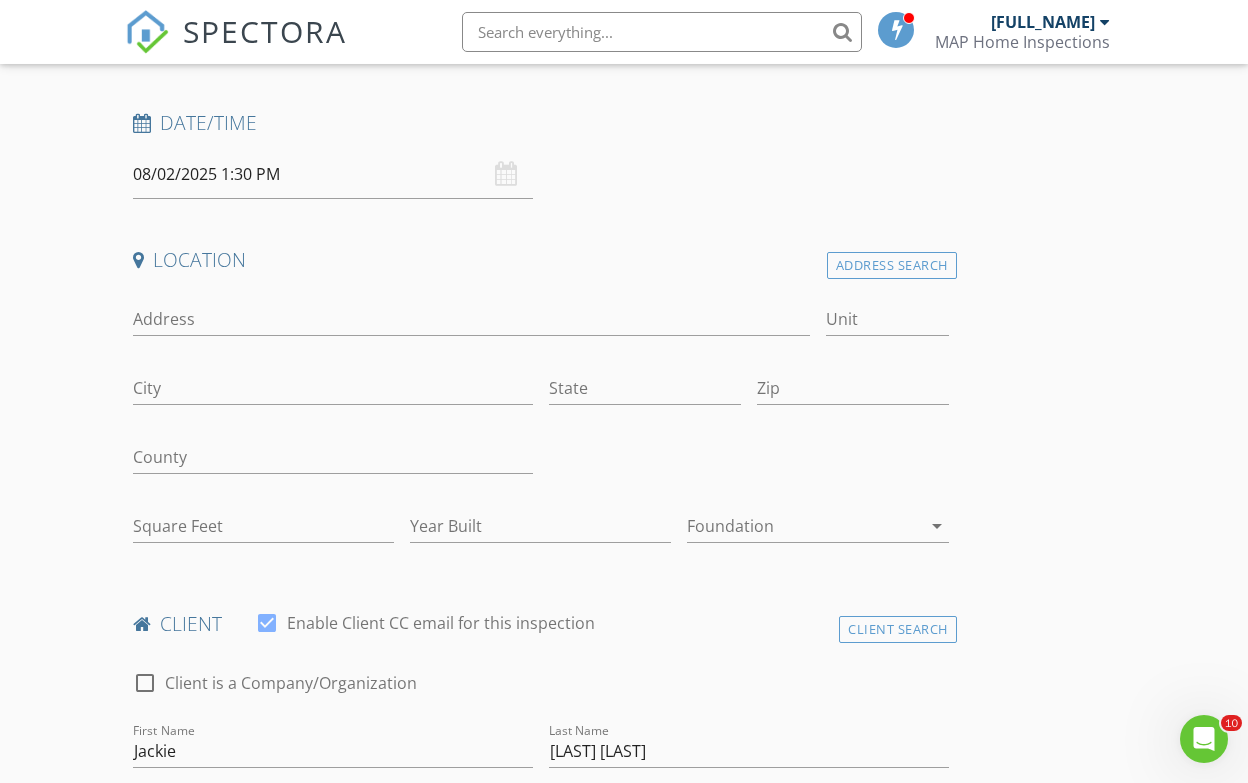 type on "[PHONE]" 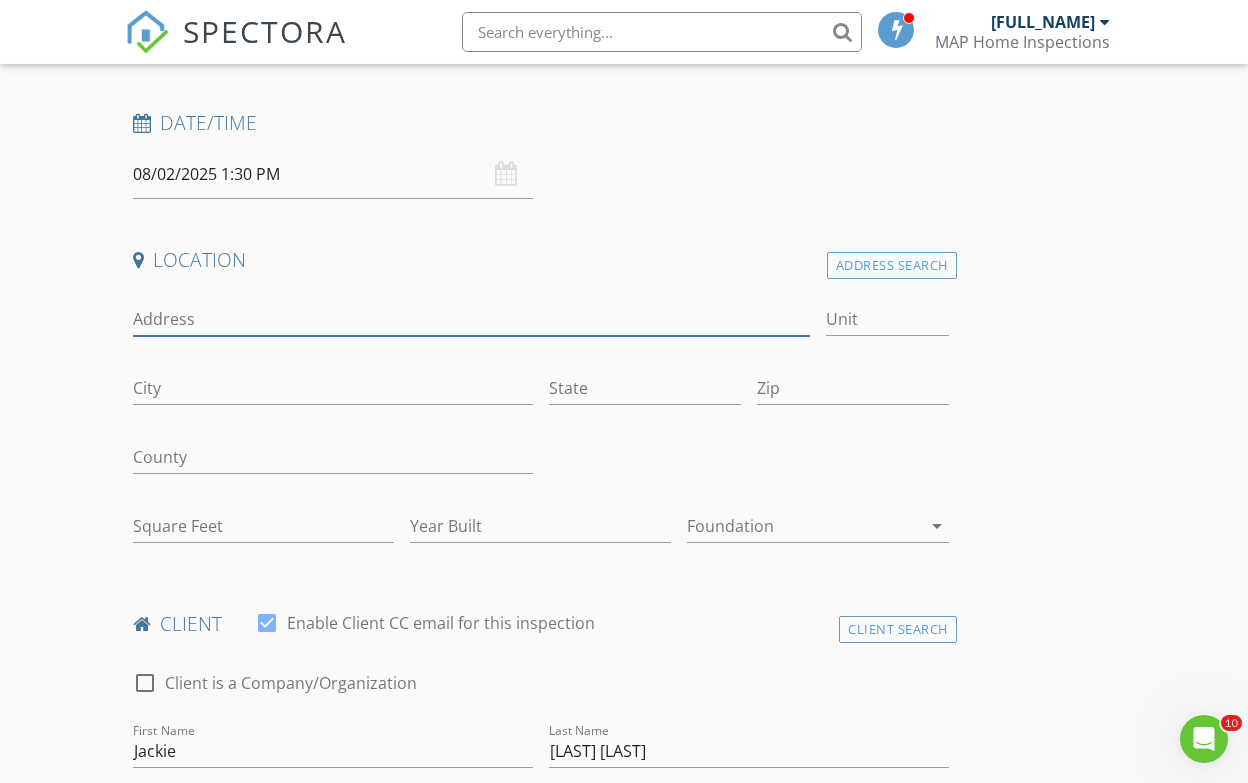 click on "Address" at bounding box center (471, 319) 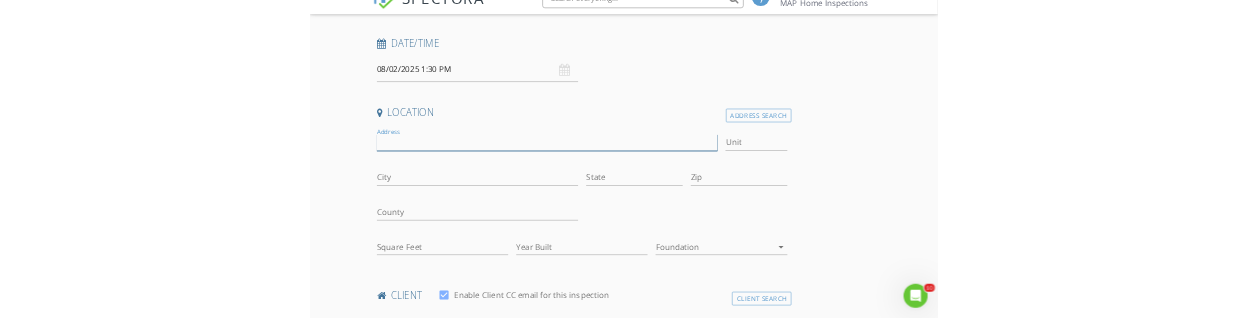 scroll, scrollTop: 468, scrollLeft: 0, axis: vertical 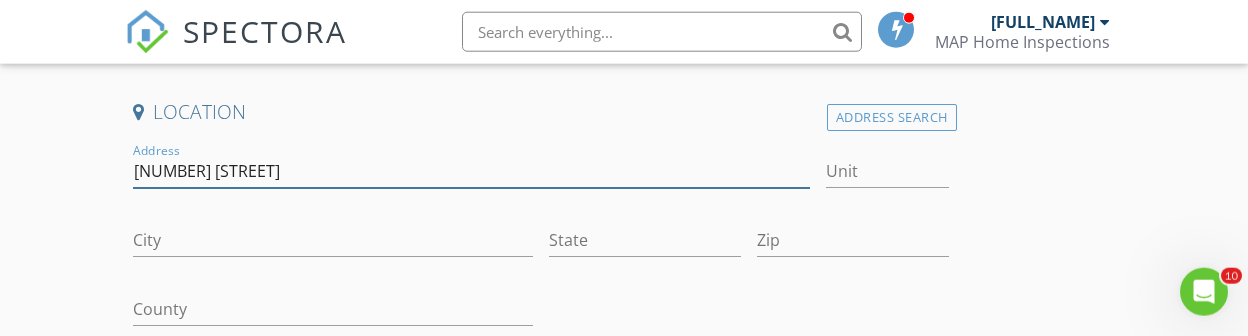 type on "[NUMBER] [STREET]" 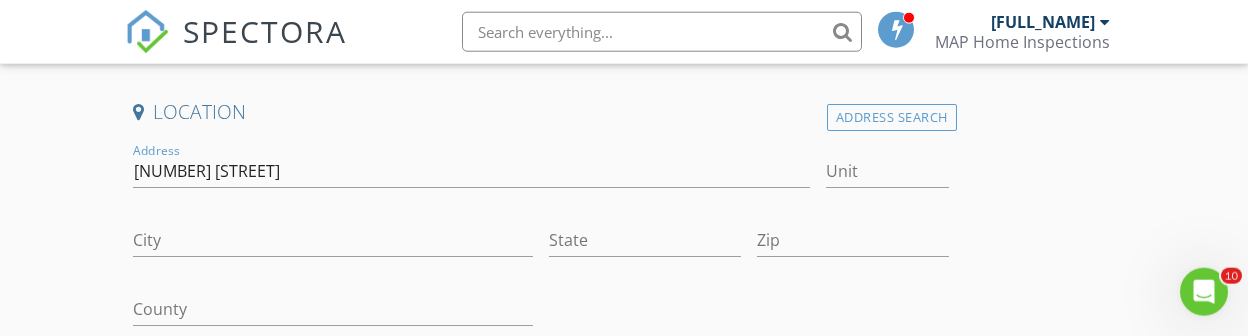 click on "Address Search" at bounding box center (892, 117) 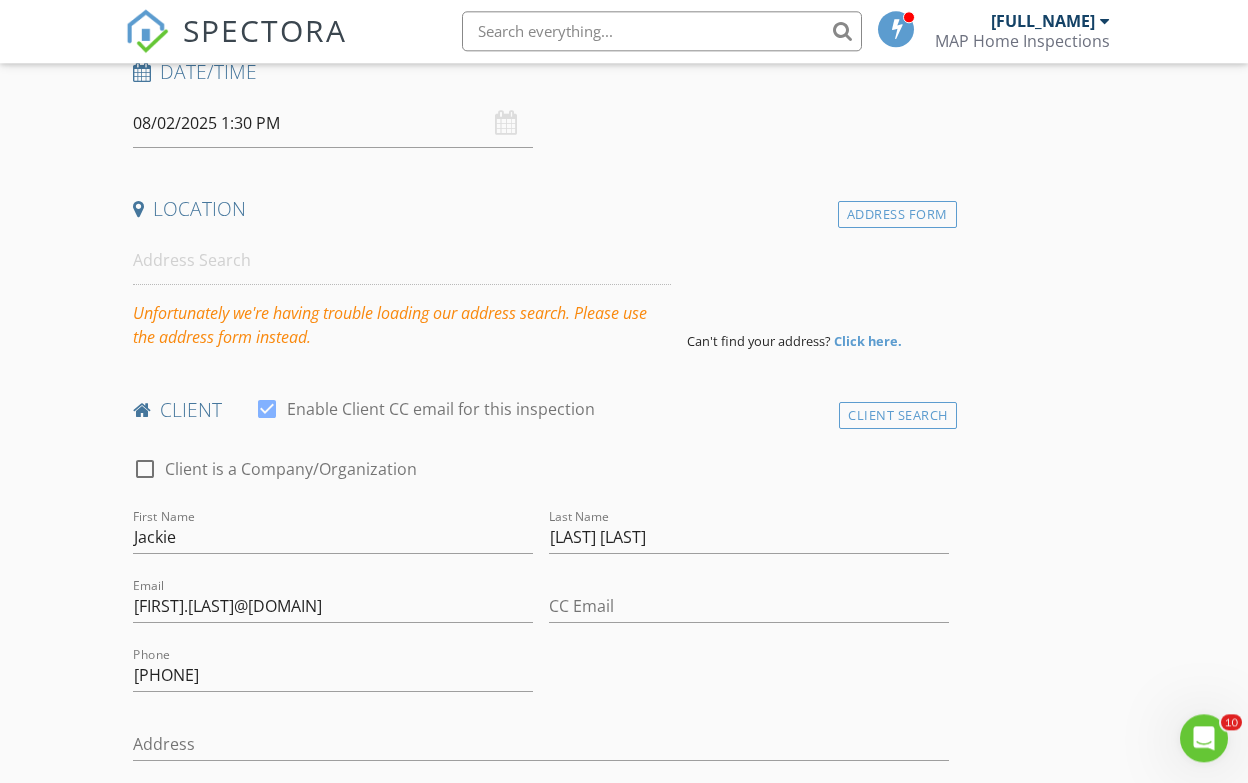 scroll, scrollTop: 371, scrollLeft: 0, axis: vertical 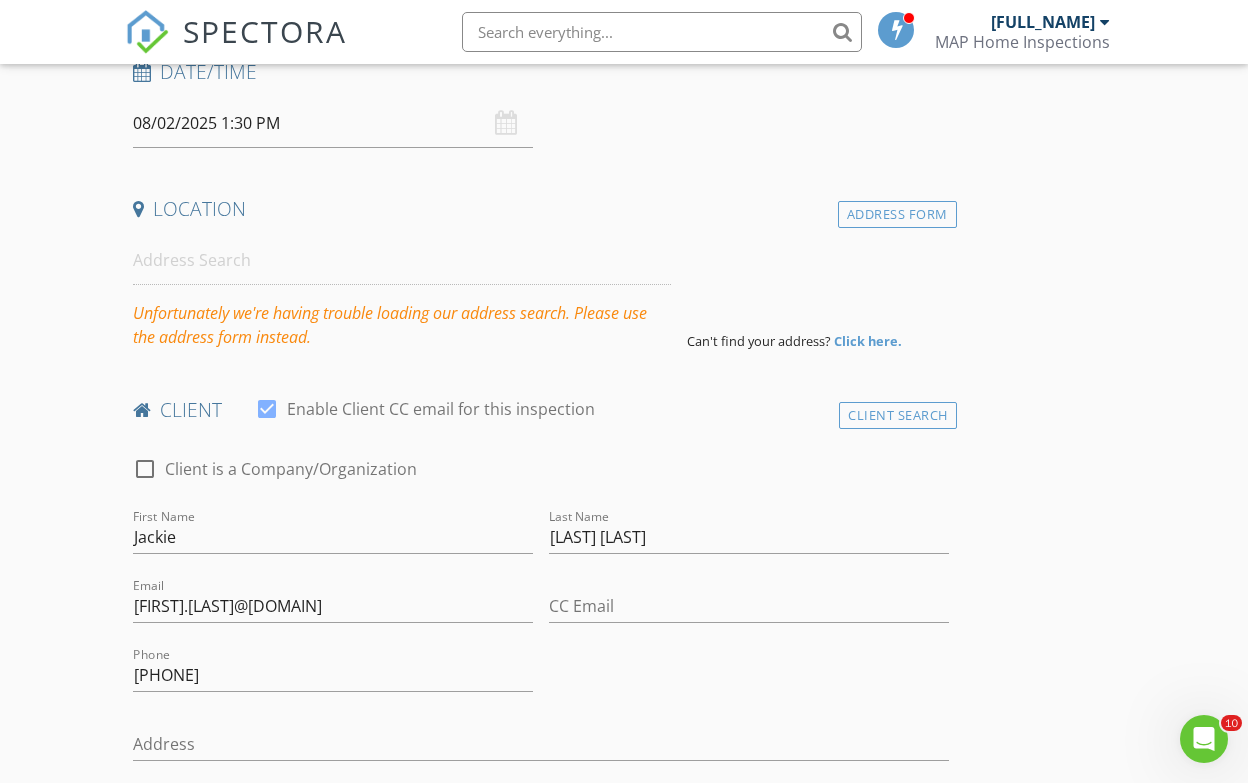 click on "Address Form" at bounding box center (897, 214) 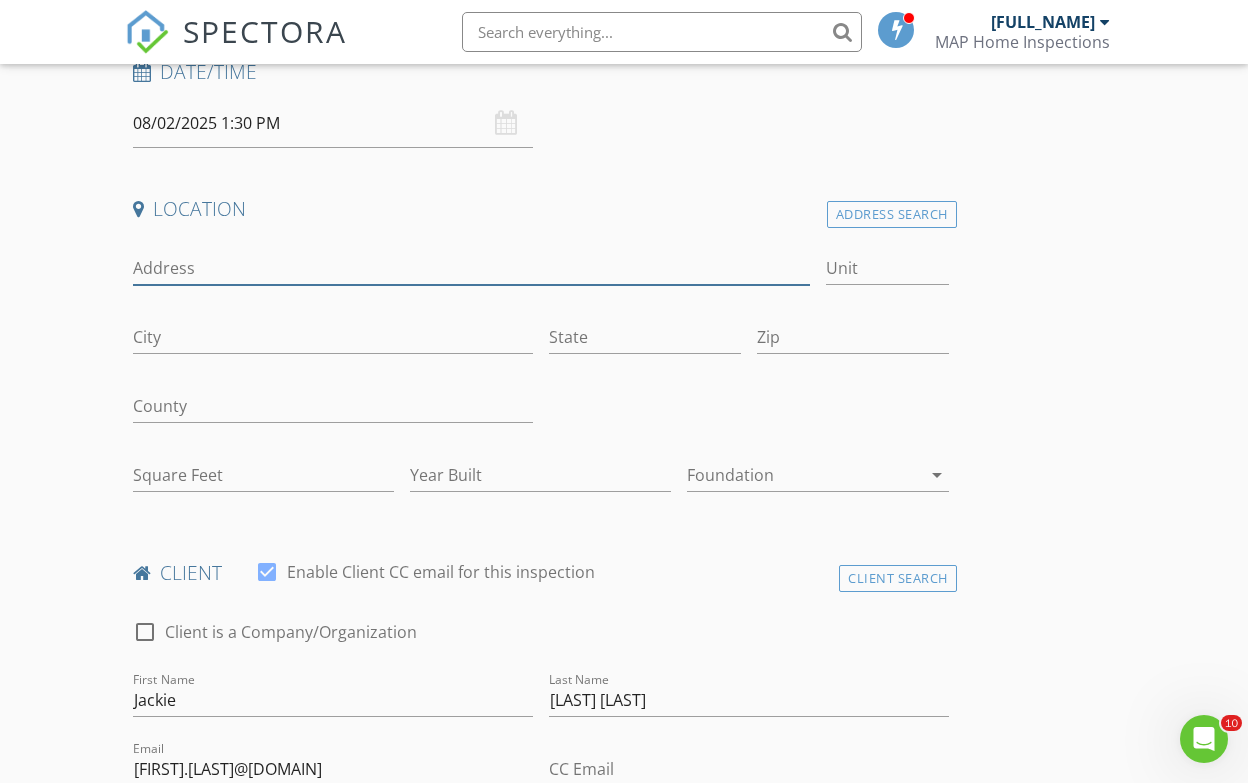 click on "Address" at bounding box center [471, 268] 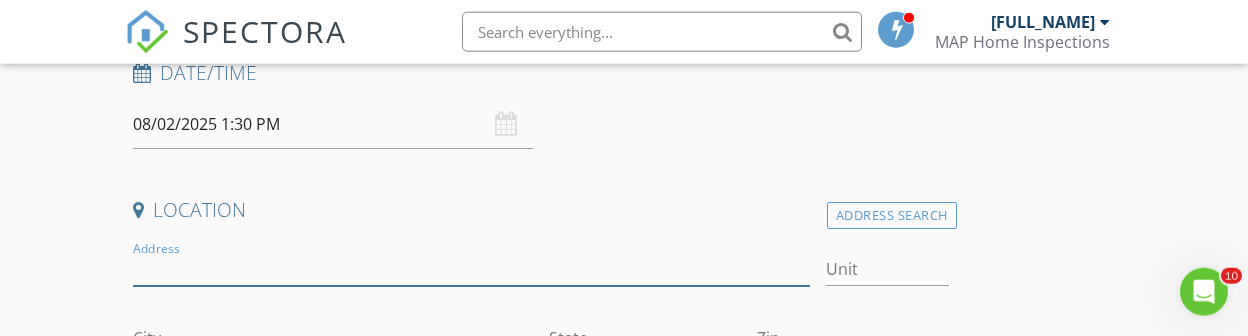 scroll, scrollTop: 370, scrollLeft: 0, axis: vertical 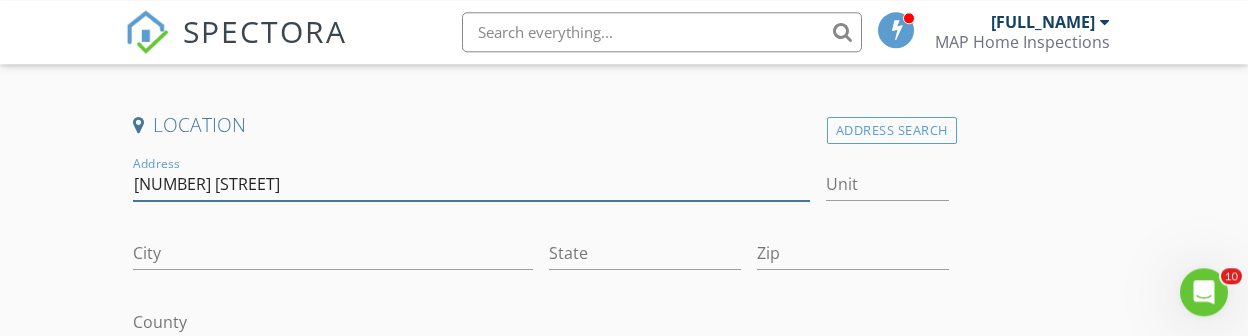 type on "[NUMBER] [STREET]" 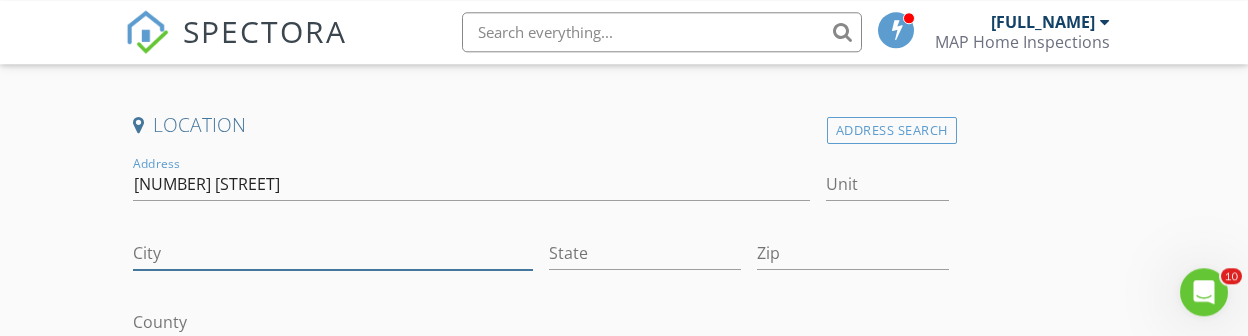click on "City" at bounding box center (333, 253) 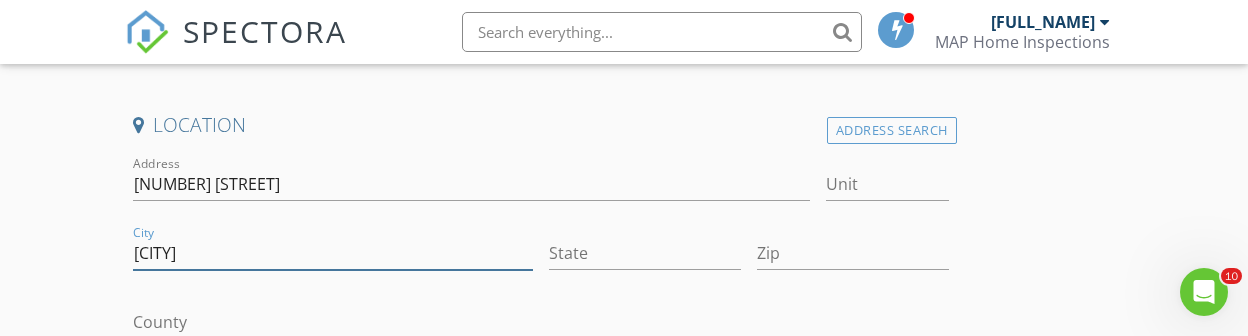 type on "[STATE]" 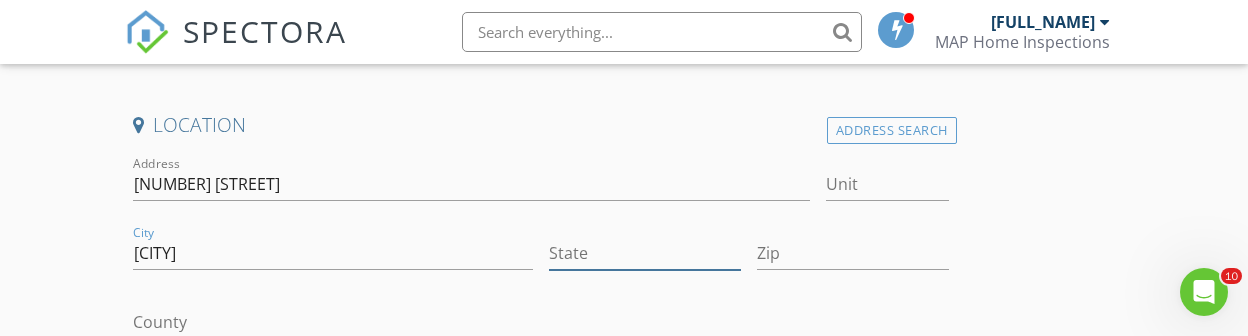 click on "State" at bounding box center [645, 253] 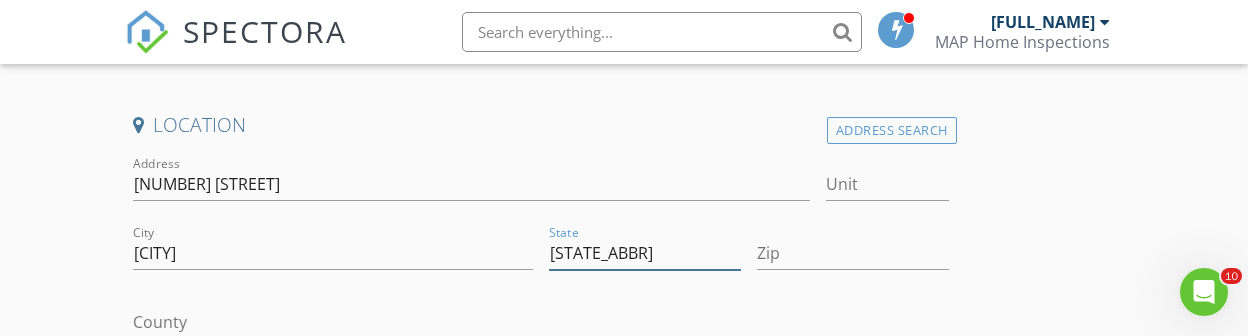 type on "[STATE]" 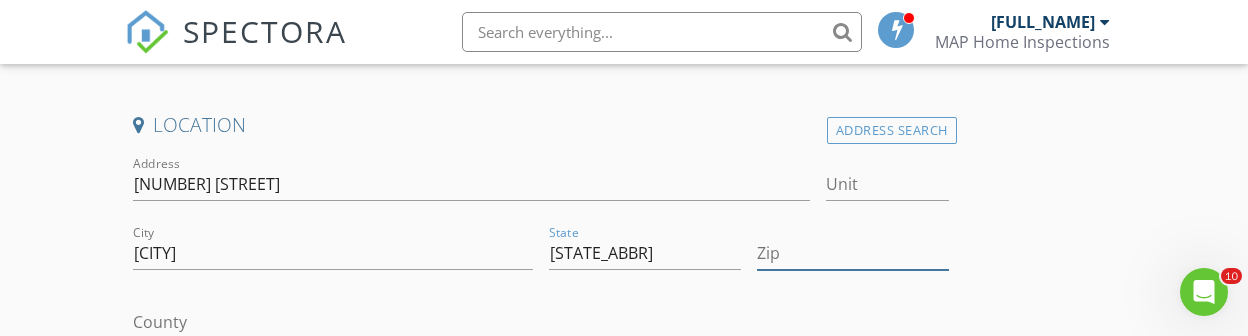 click on "Zip" at bounding box center (853, 253) 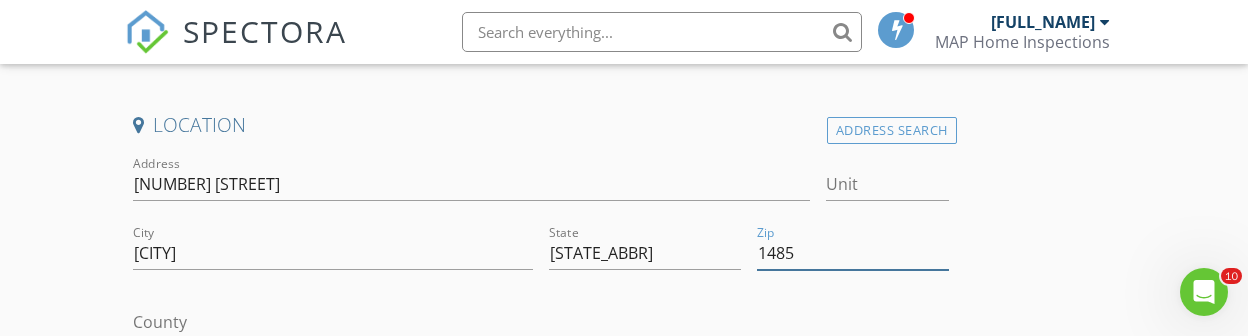 type on "14850" 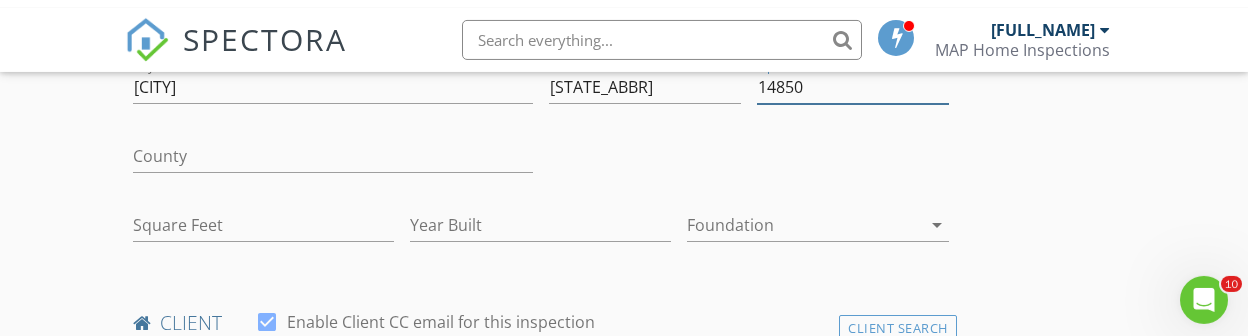 scroll, scrollTop: 639, scrollLeft: 0, axis: vertical 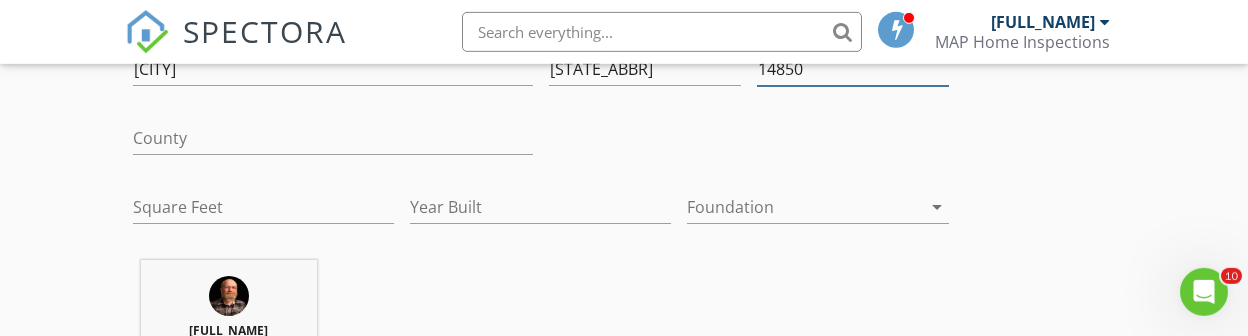 type on "1982" 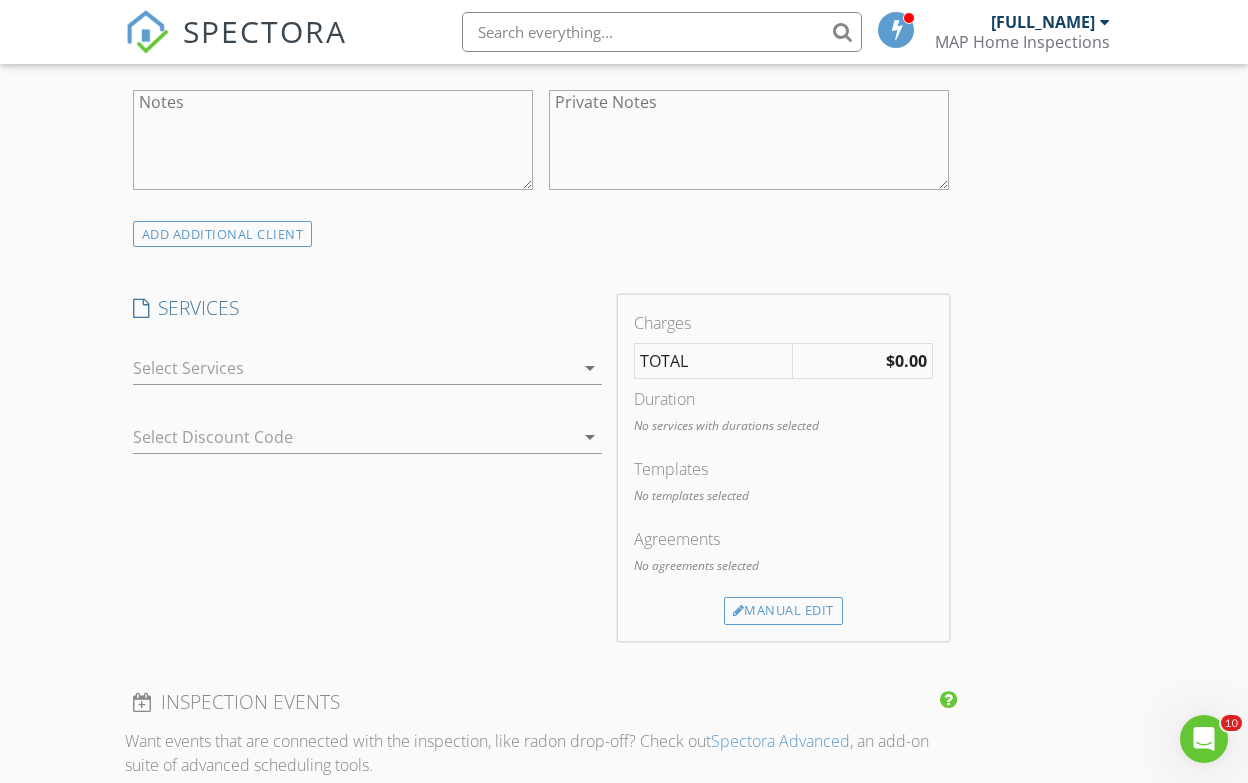 scroll, scrollTop: 1503, scrollLeft: 0, axis: vertical 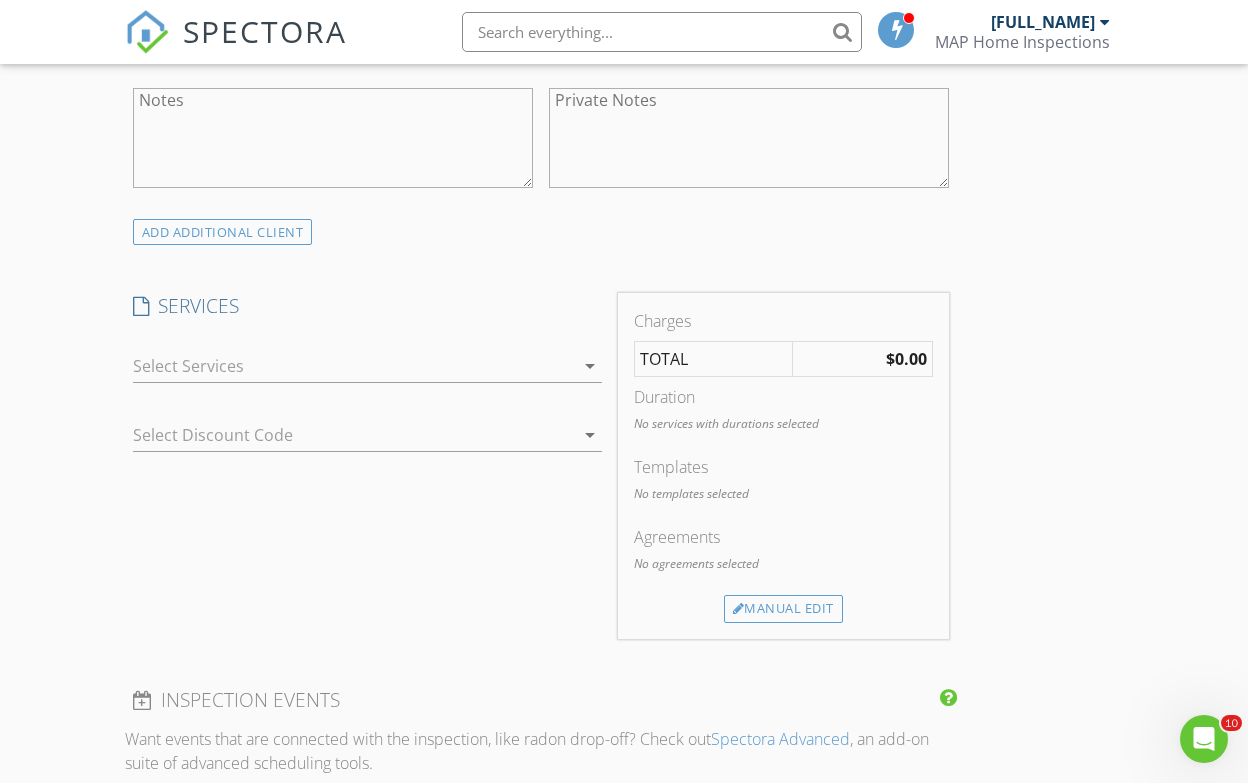 type on "14850" 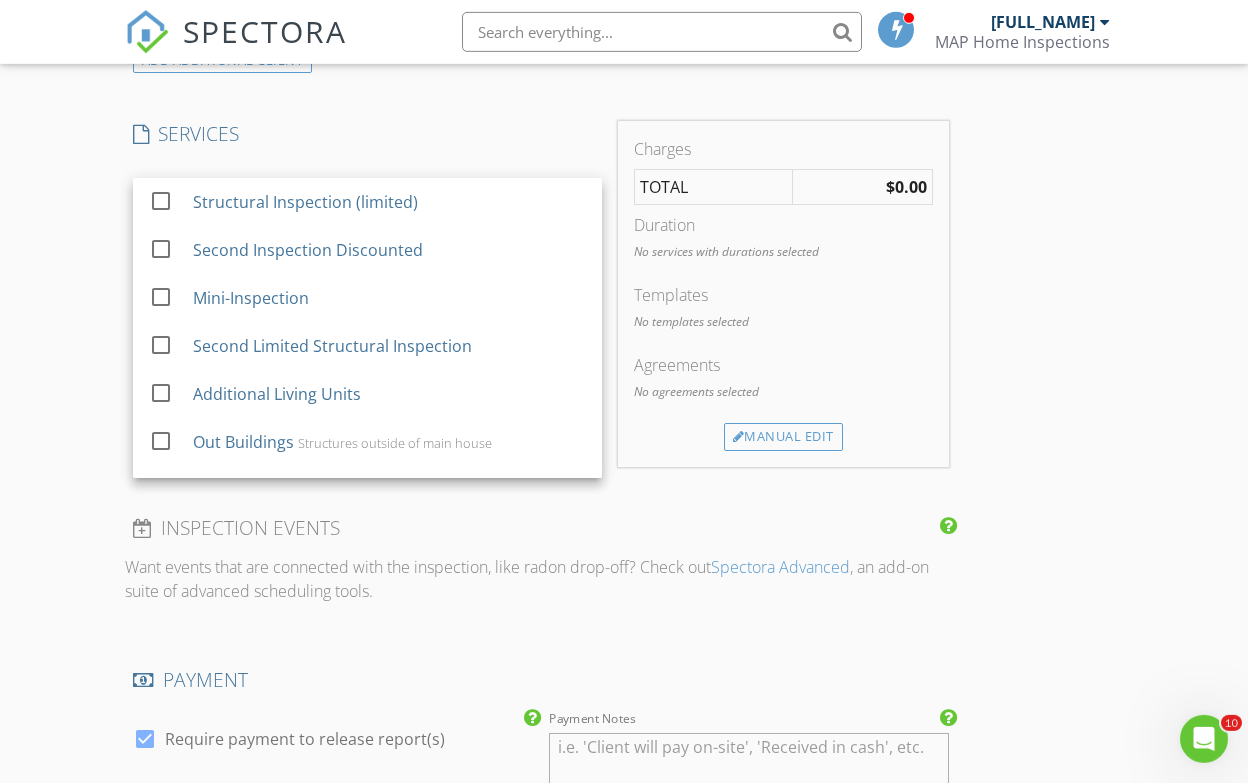 scroll, scrollTop: 1677, scrollLeft: 0, axis: vertical 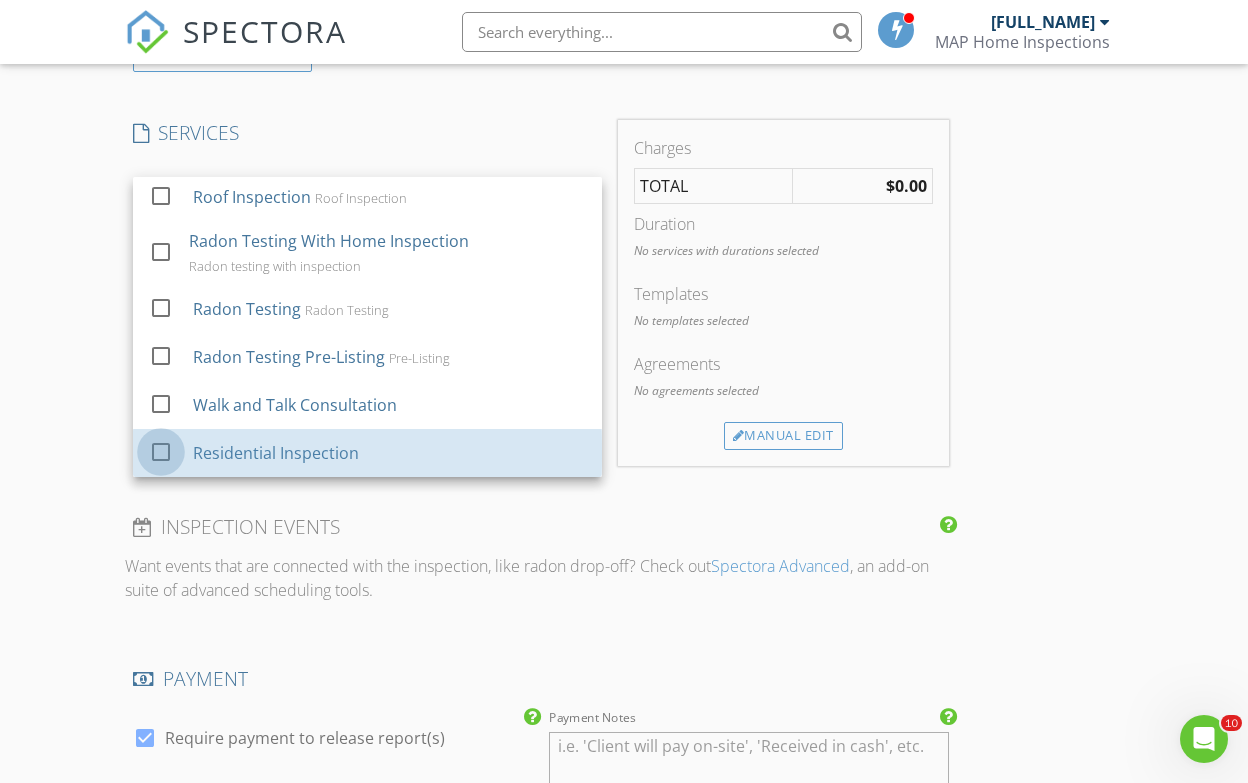 click at bounding box center [161, 451] 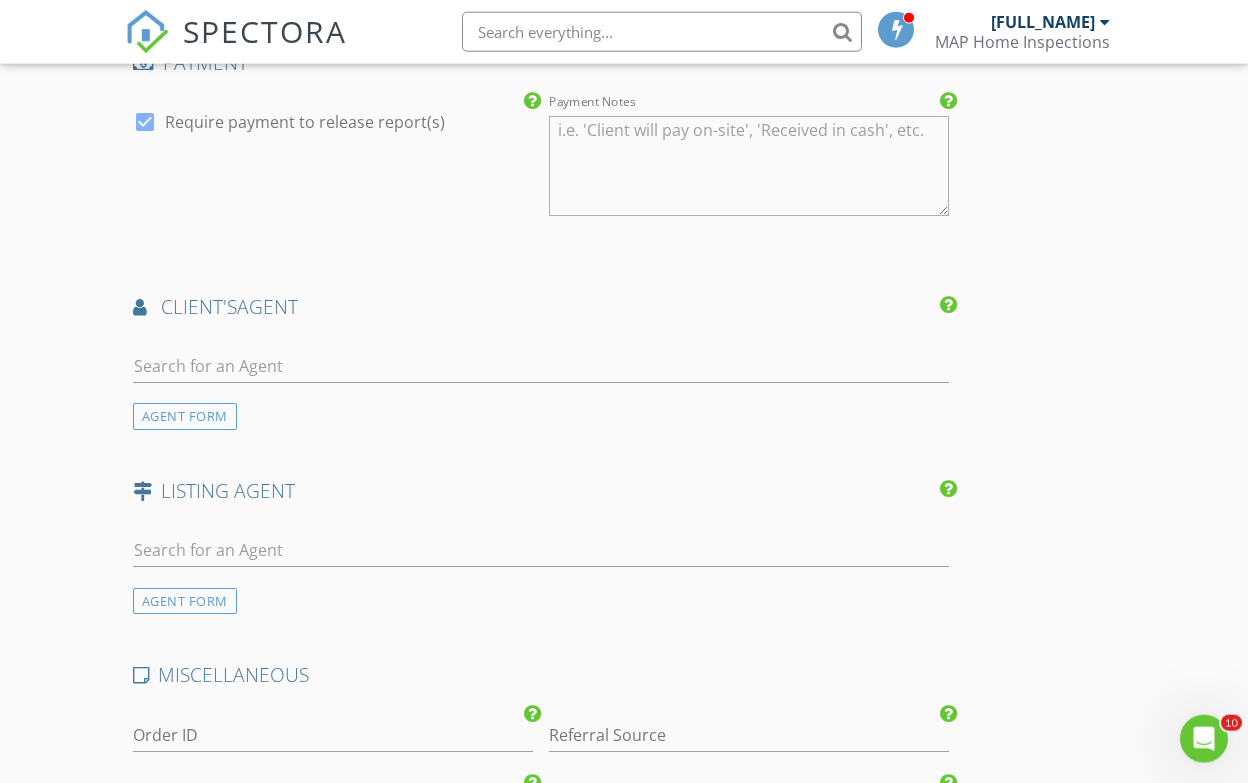 scroll, scrollTop: 2369, scrollLeft: 0, axis: vertical 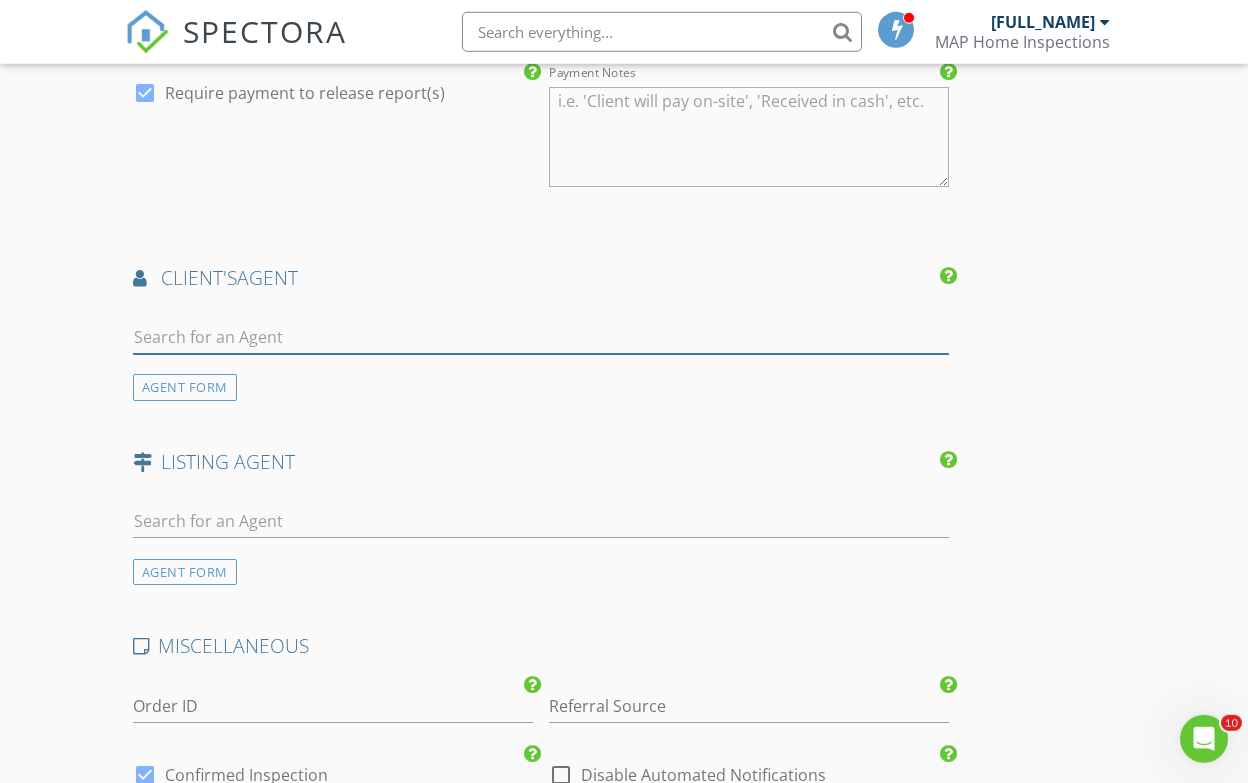 click at bounding box center [541, 337] 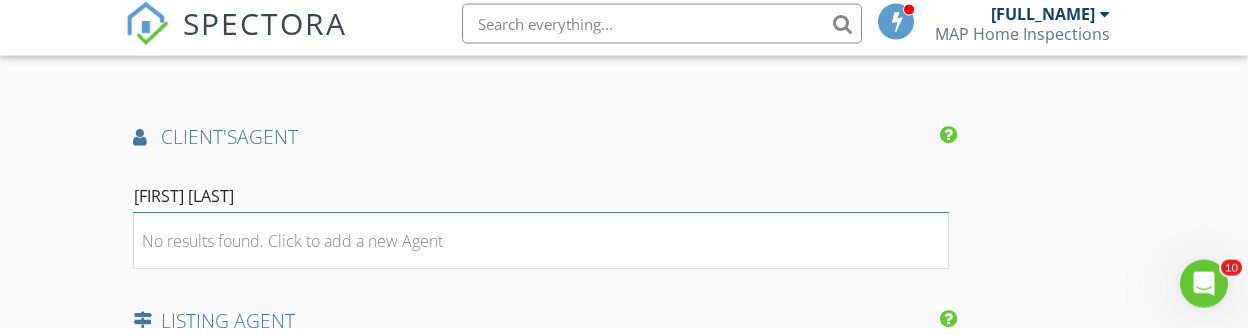 scroll, scrollTop: 2501, scrollLeft: 0, axis: vertical 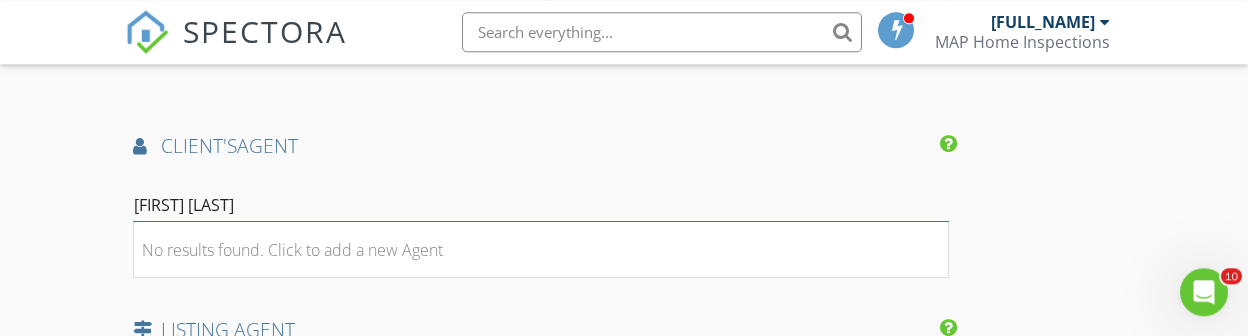 click on "[FIRST] [LAST]" at bounding box center [541, 205] 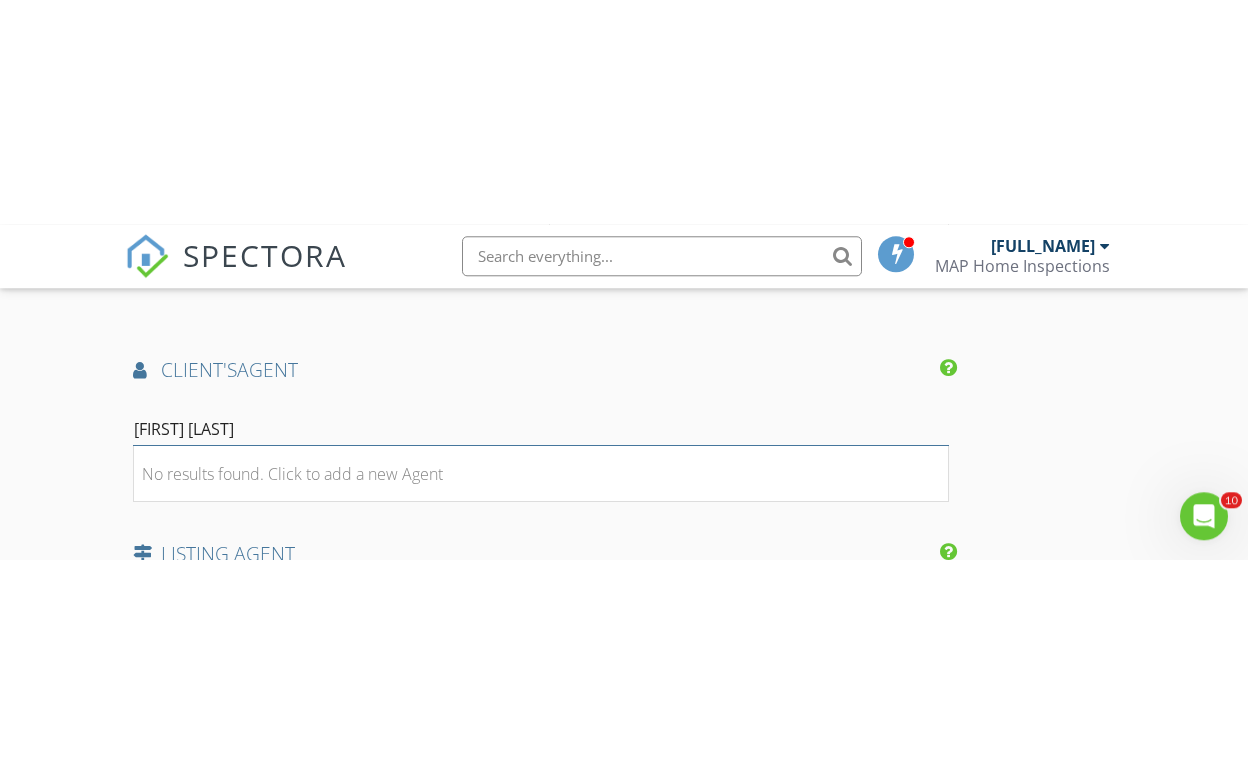 scroll, scrollTop: 2501, scrollLeft: 0, axis: vertical 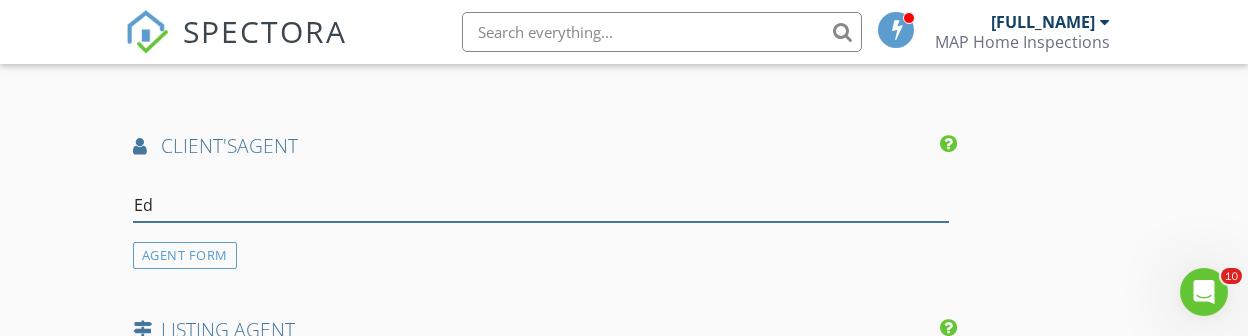 type on "E" 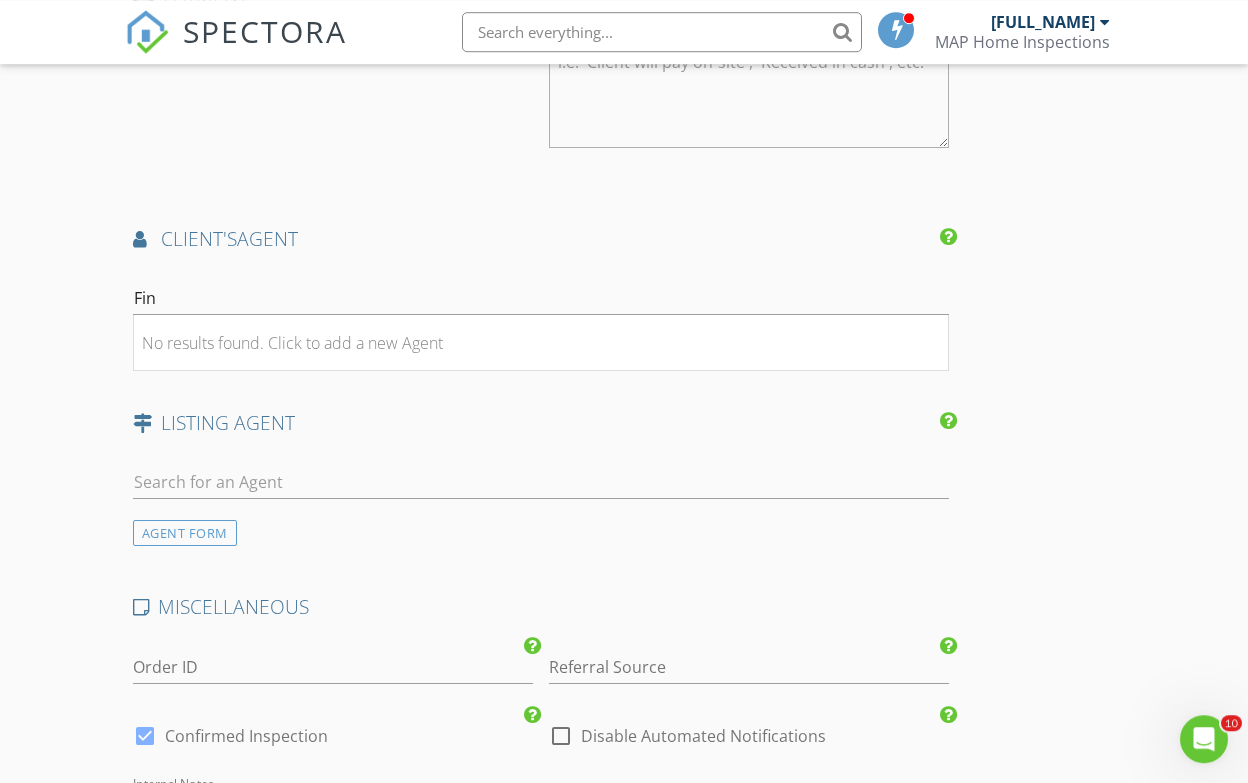 scroll, scrollTop: 2408, scrollLeft: 0, axis: vertical 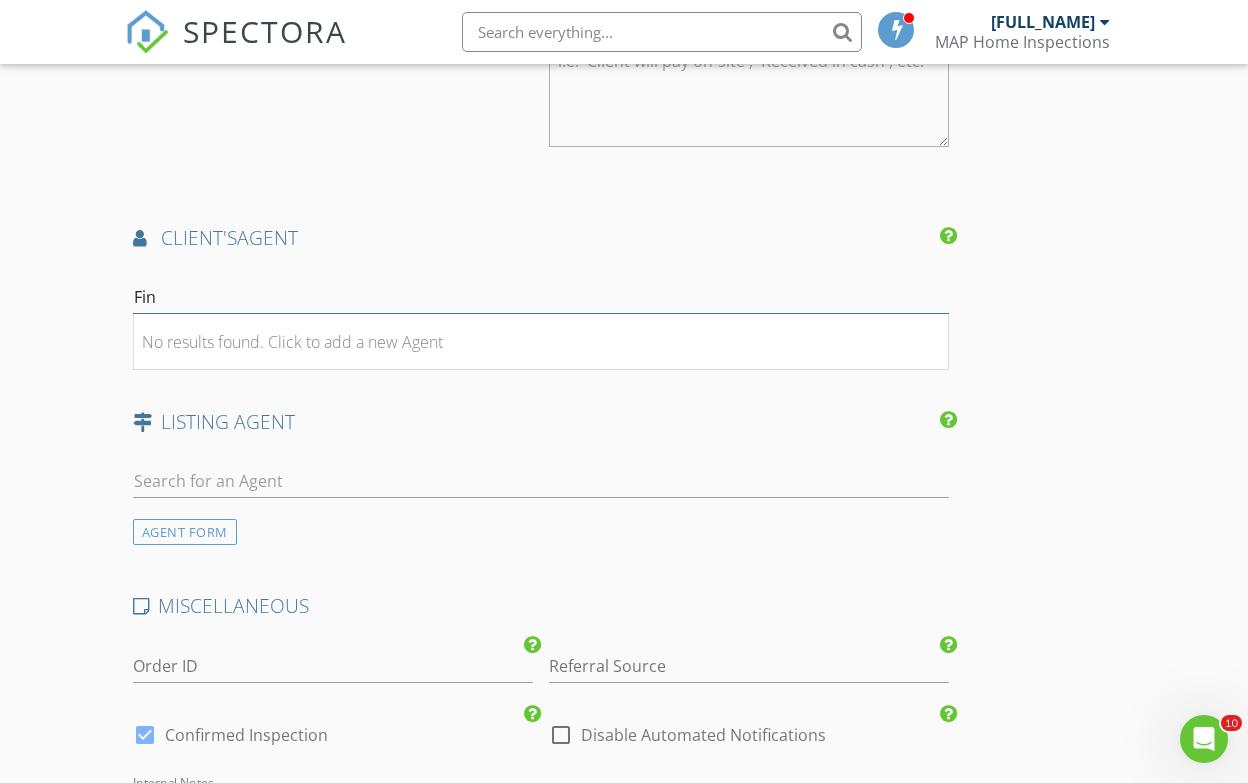 type on "Fin" 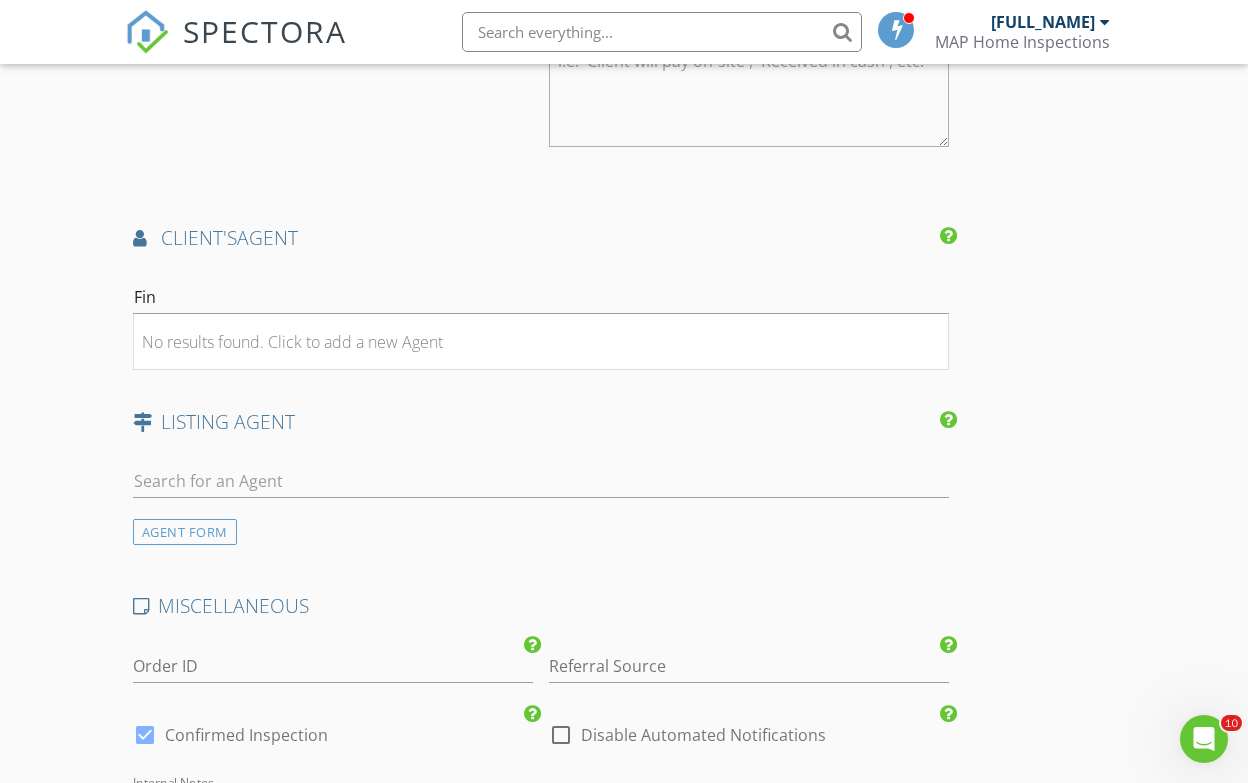 click at bounding box center [948, 236] 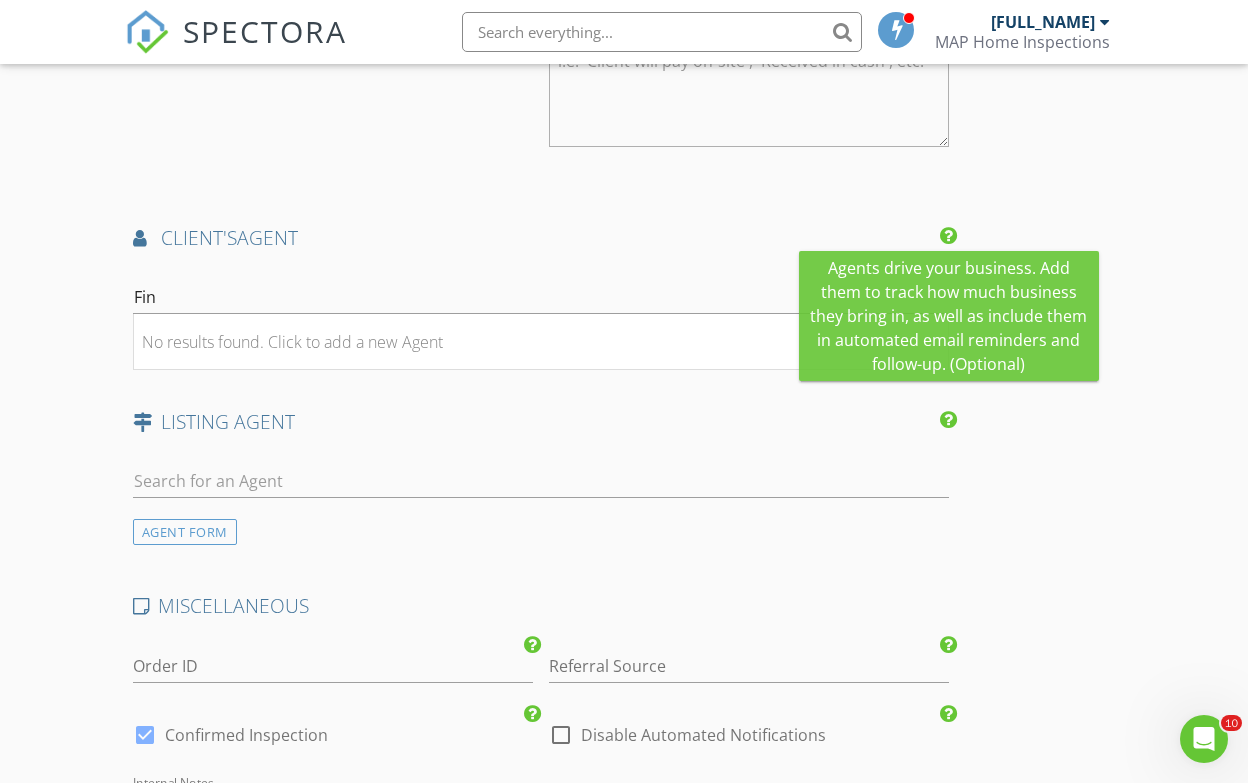 click on "INSPECTOR(S)
check_box   Matthew Branneman   PRIMARY   Matthew Branneman arrow_drop_down   check_box_outline_blank Matthew Branneman specifically requested
Date/Time
08/02/2025 1:30 PM
Location
Address Search       Address 213 park place   Unit   City Ithaca   State Ny   Zip 14850   County     Square Feet 1982   Year Built 1870   Foundation arrow_drop_down     Matthew Branneman     17.8 miles     (32 minutes)
client
check_box Enable Client CC email for this inspection   Client Search     check_box_outline_blank Client is a Company/Organization     First Name Jackie   Last Name De Oliveira   Email Jacqueline.a.deoliveira@gmail.com   CC Email   Phone 703-226-9631   Address   City   State   Zip       Notes   Private Notes
ADD ADDITIONAL client
SERVICES
check_box_outline_blank" at bounding box center (624, -448) 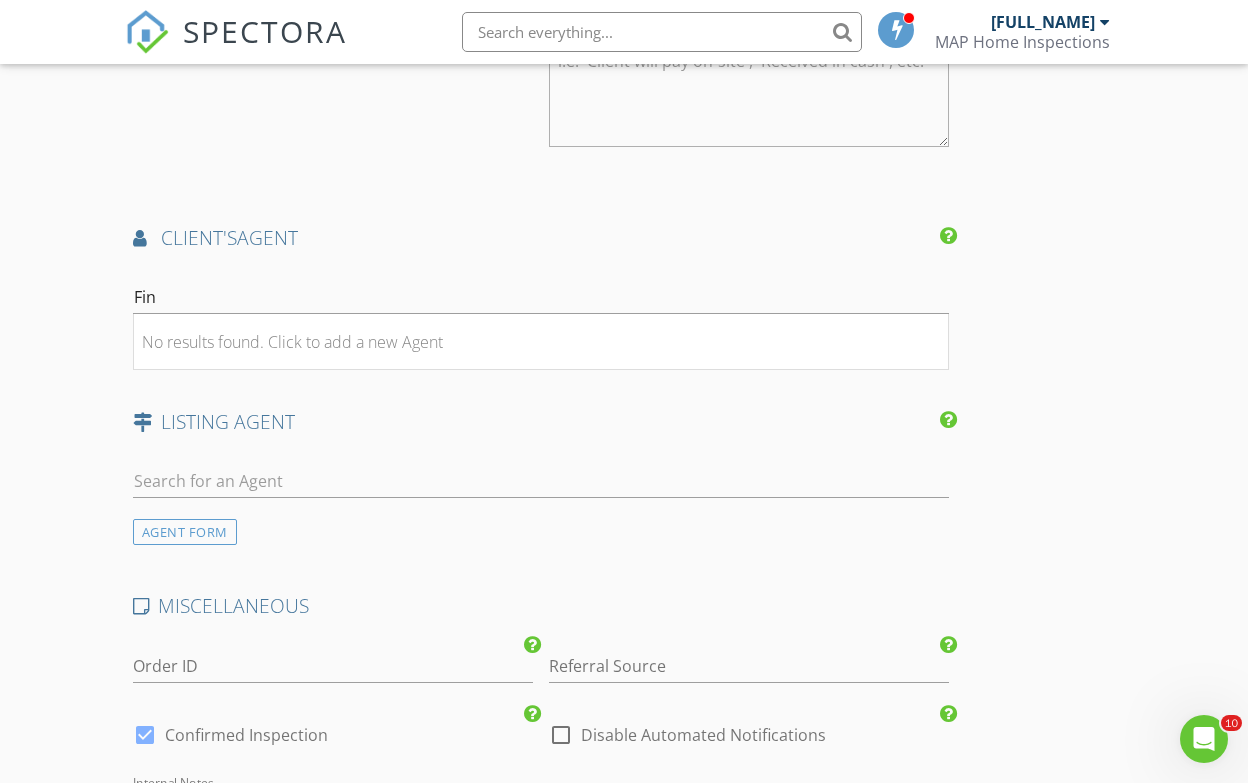 click on "client's" at bounding box center [199, 237] 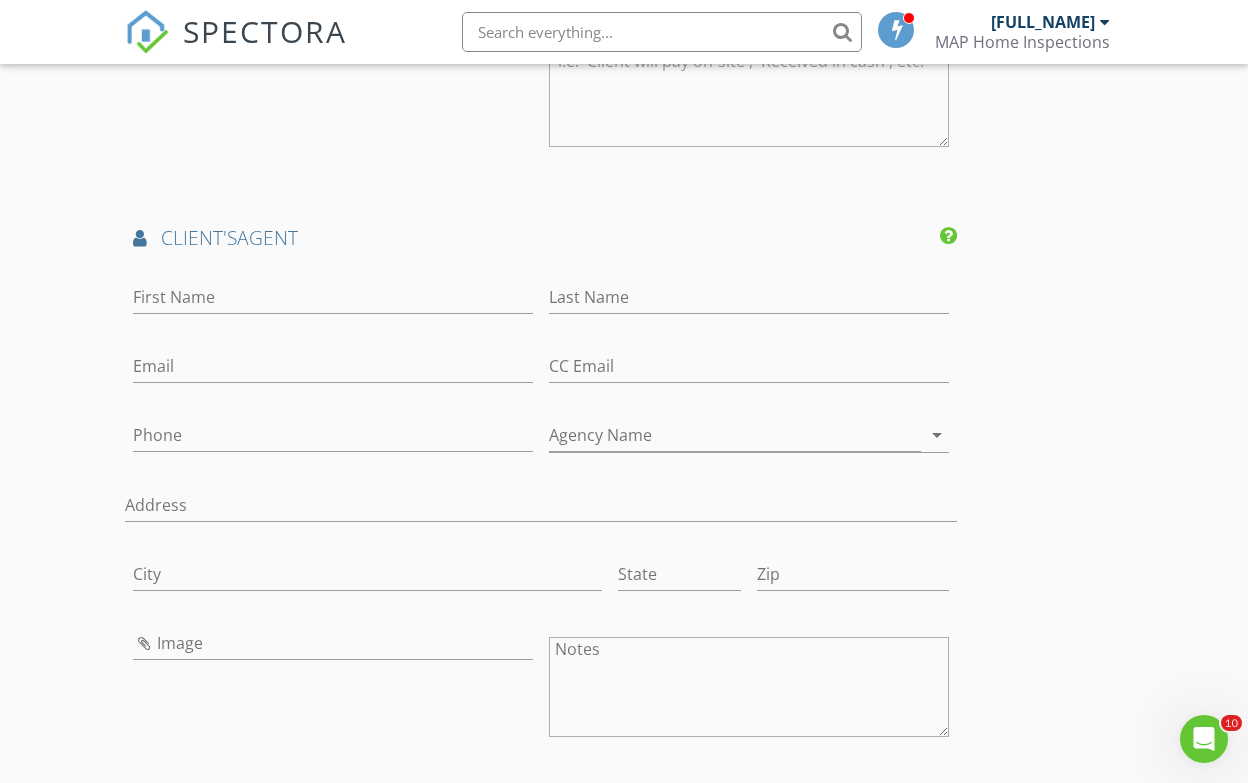 click on "client's  AGENT" at bounding box center (541, 238) 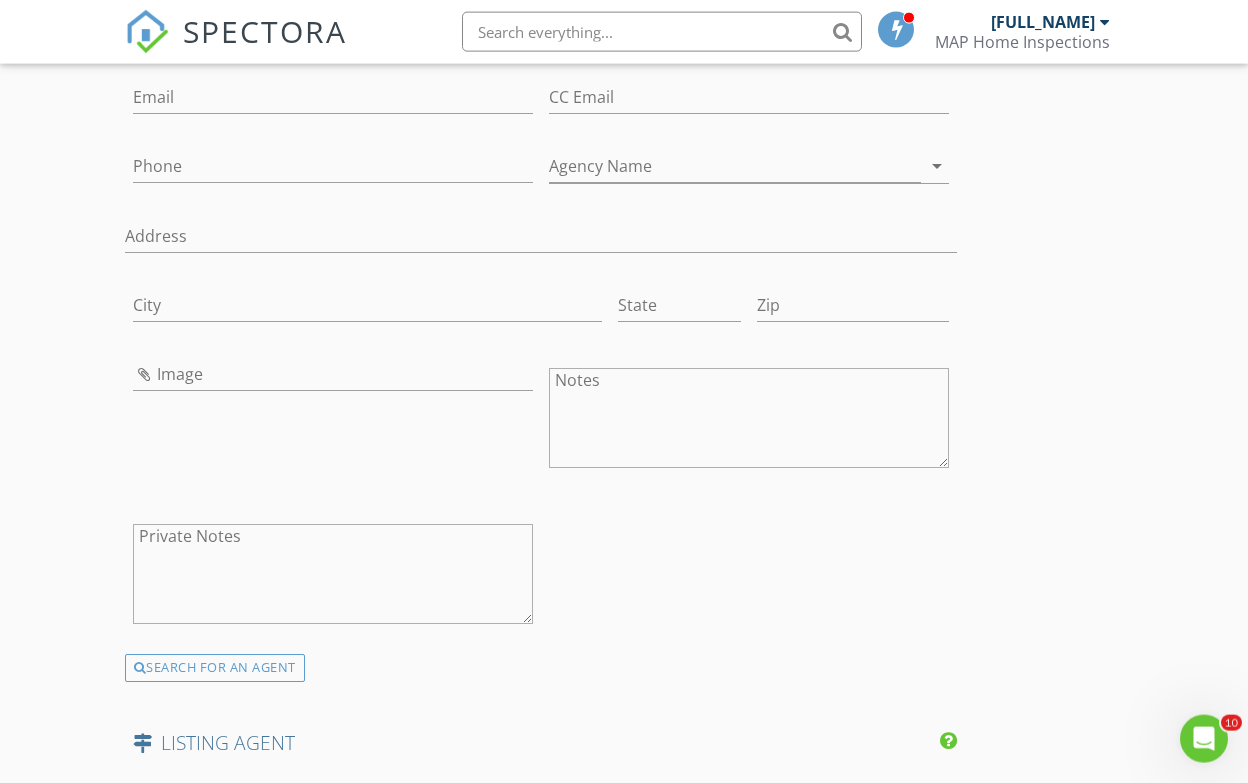 click on "SEARCH FOR AN AGENT" at bounding box center (215, 668) 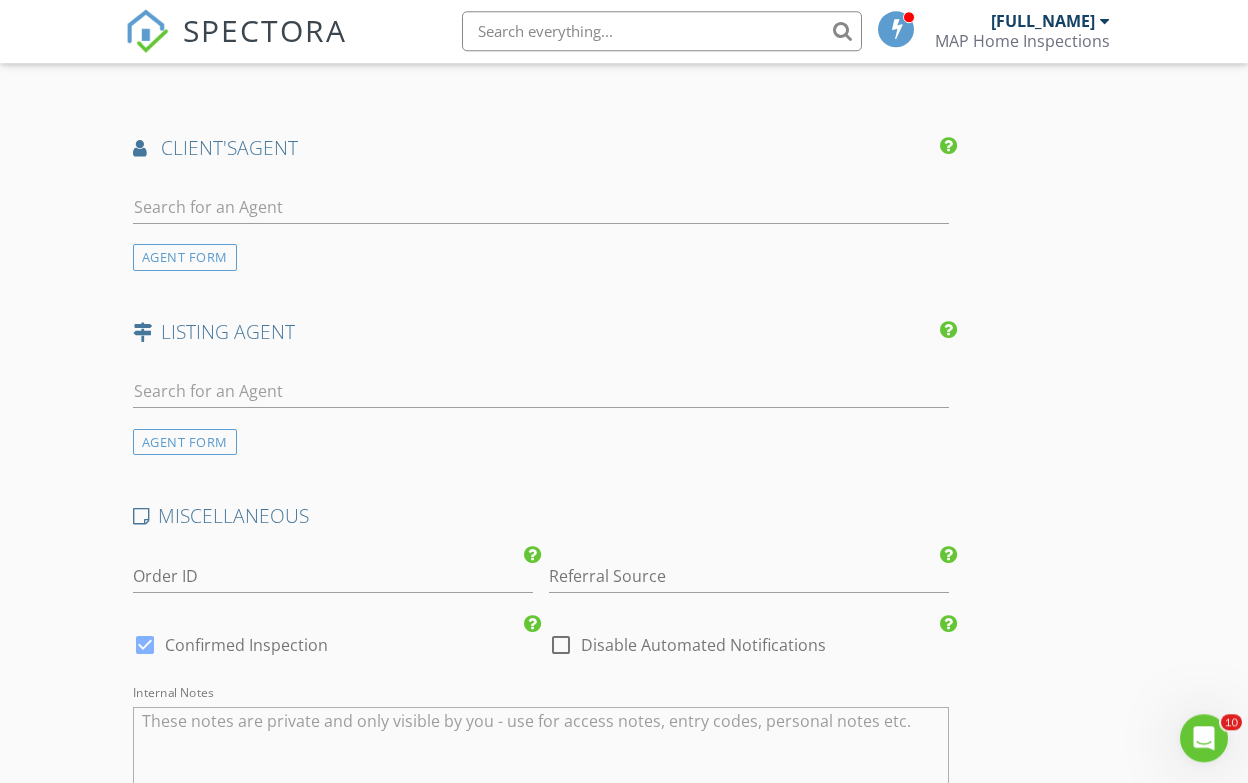 scroll, scrollTop: 2500, scrollLeft: 0, axis: vertical 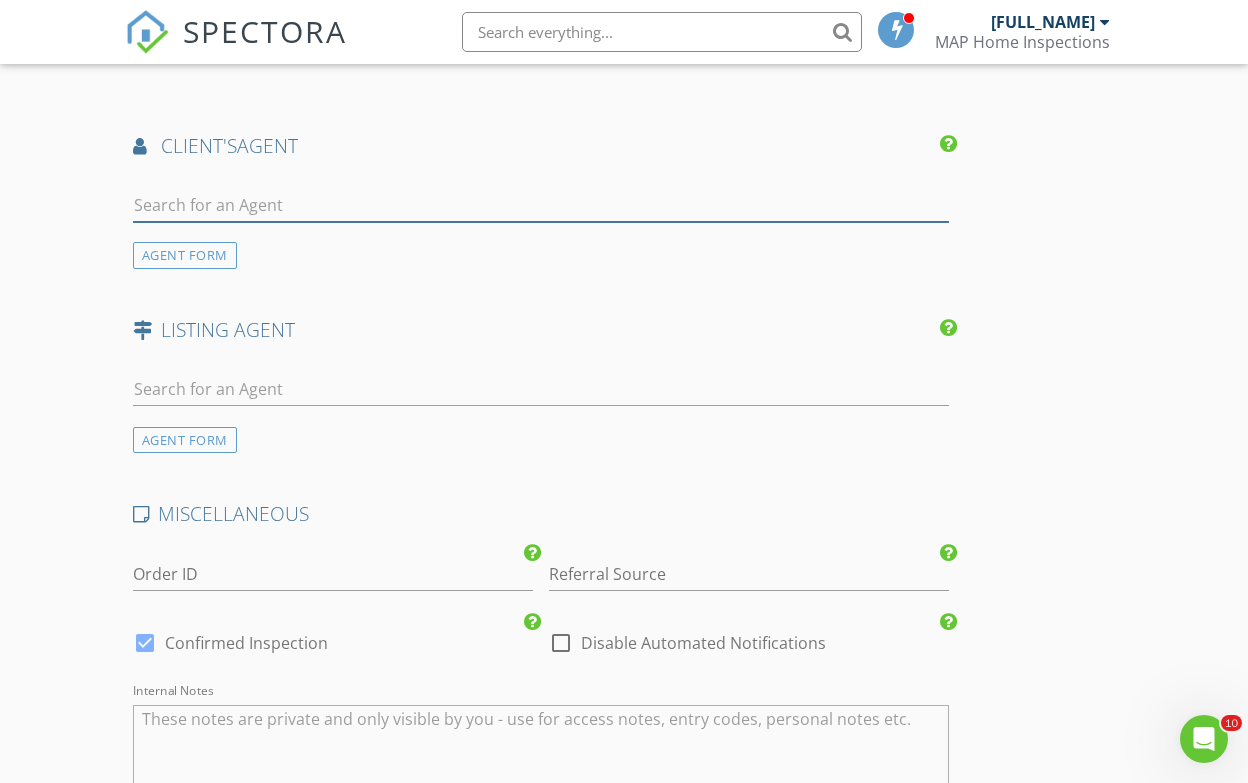 click at bounding box center (541, 205) 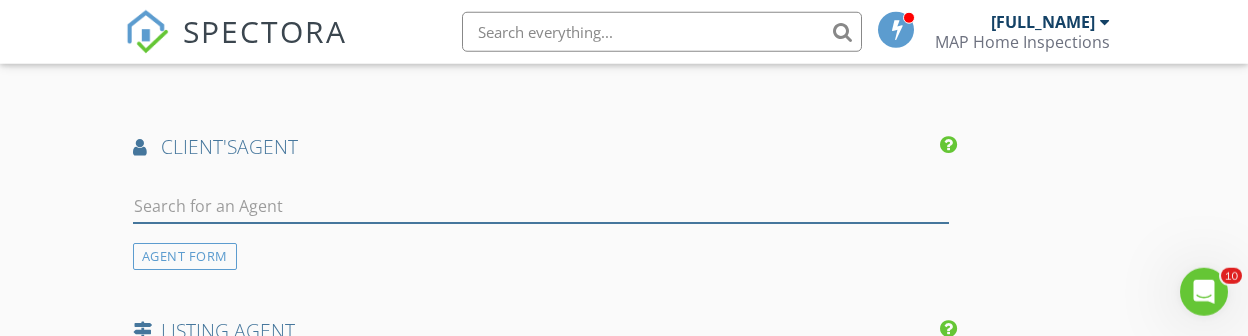 scroll, scrollTop: 2500, scrollLeft: 0, axis: vertical 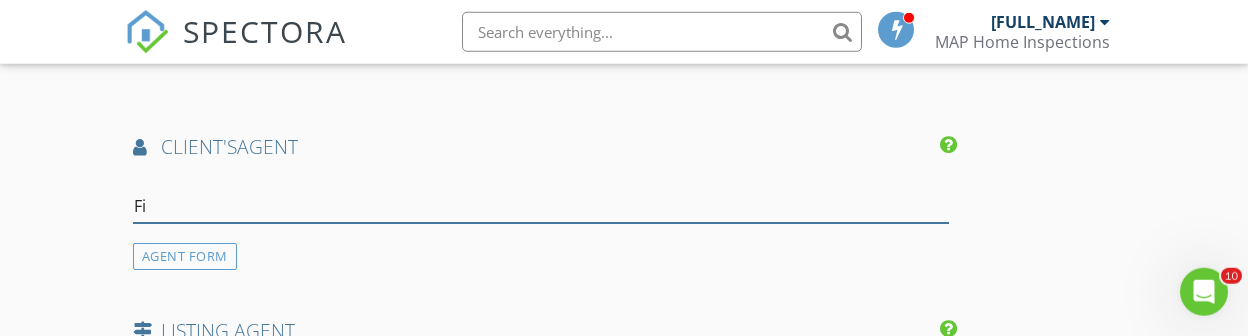 type on "F" 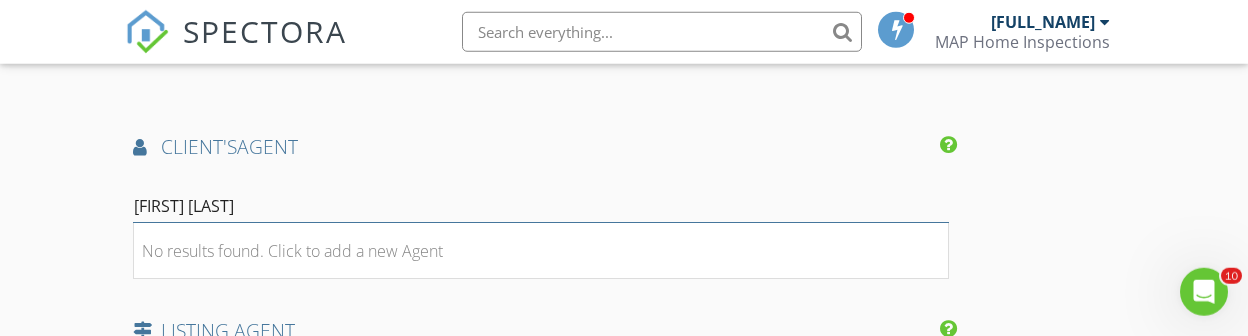 type on "[FIRST] [LAST]" 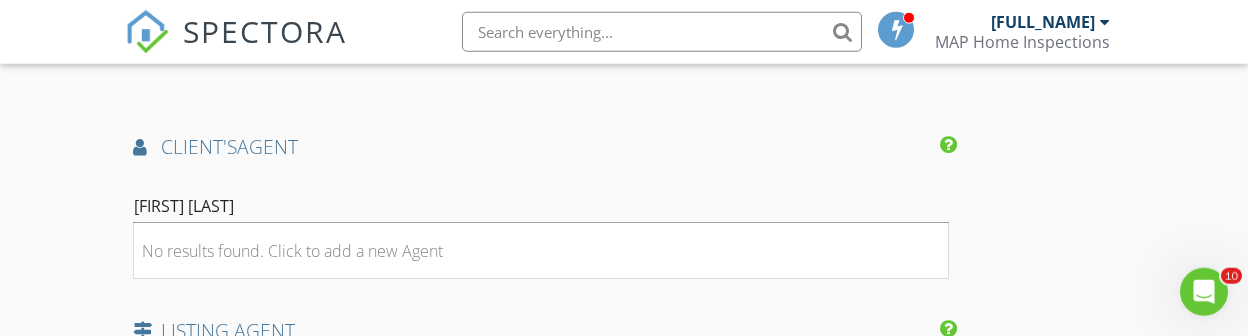 click on "No results found. Click to add a new Agent" at bounding box center (541, 251) 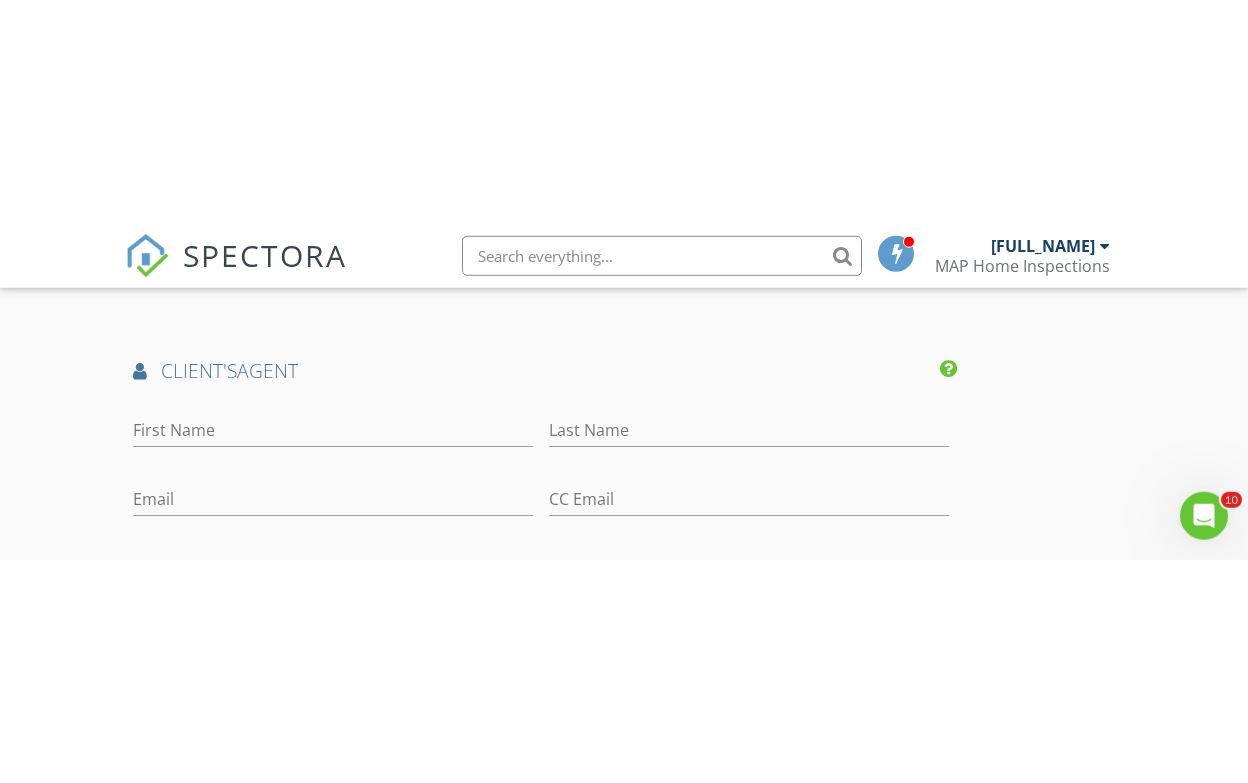 scroll, scrollTop: 2501, scrollLeft: 0, axis: vertical 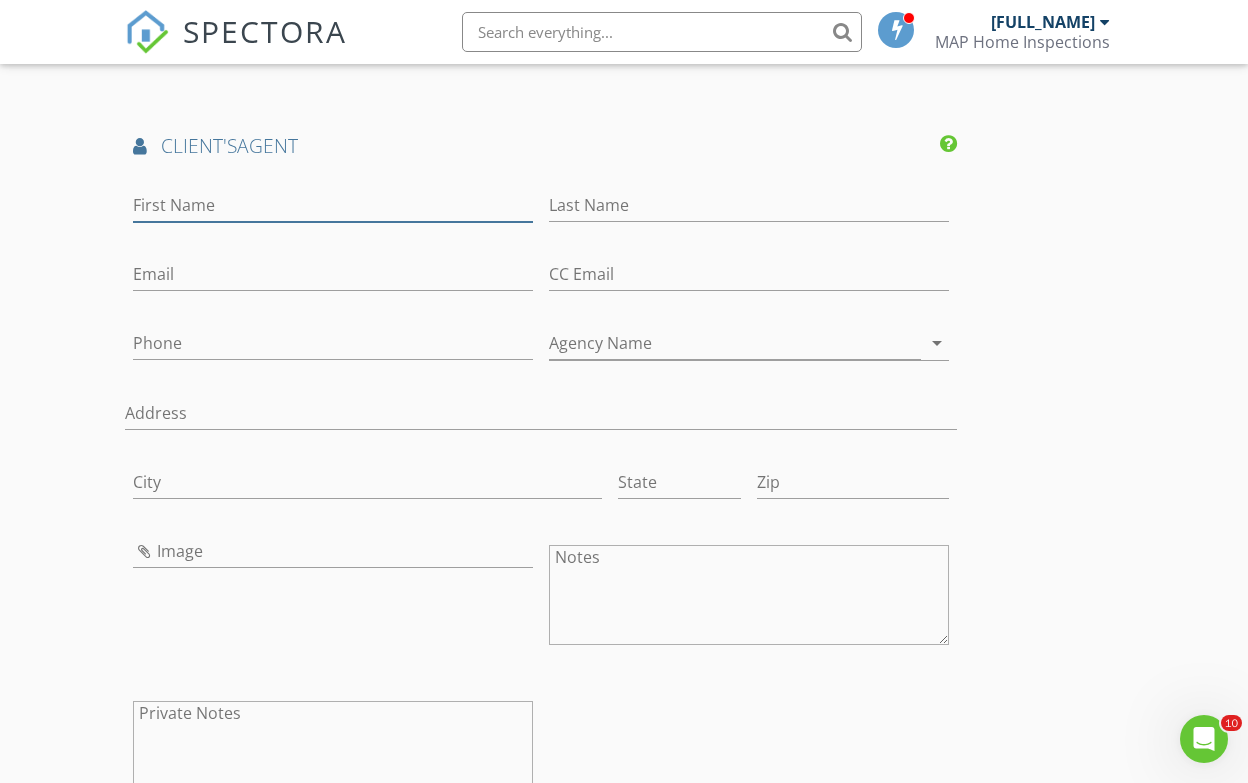 click on "First Name" at bounding box center (333, 205) 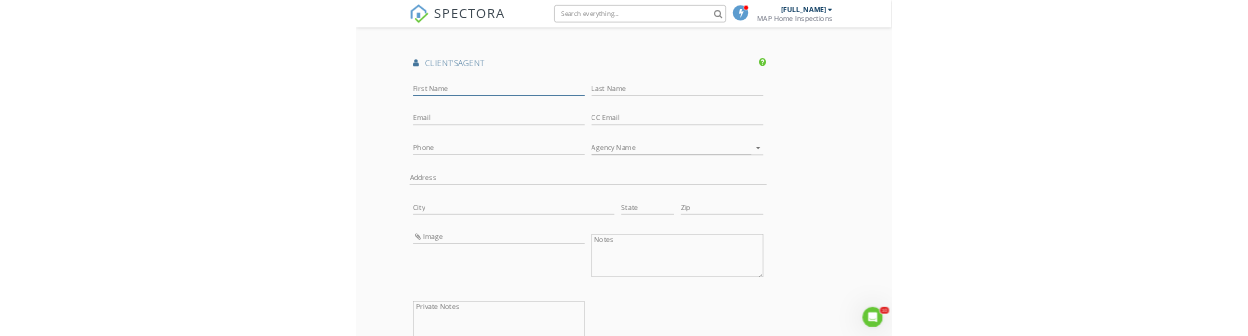 scroll, scrollTop: 2500, scrollLeft: 0, axis: vertical 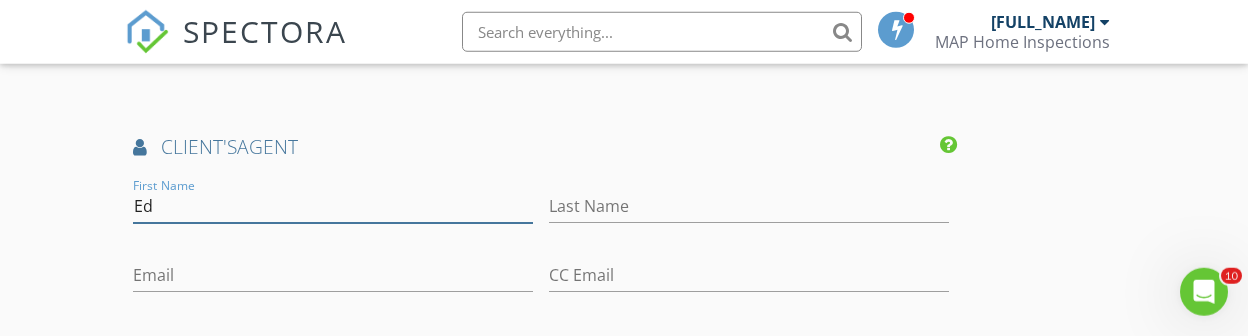 type on "Ed" 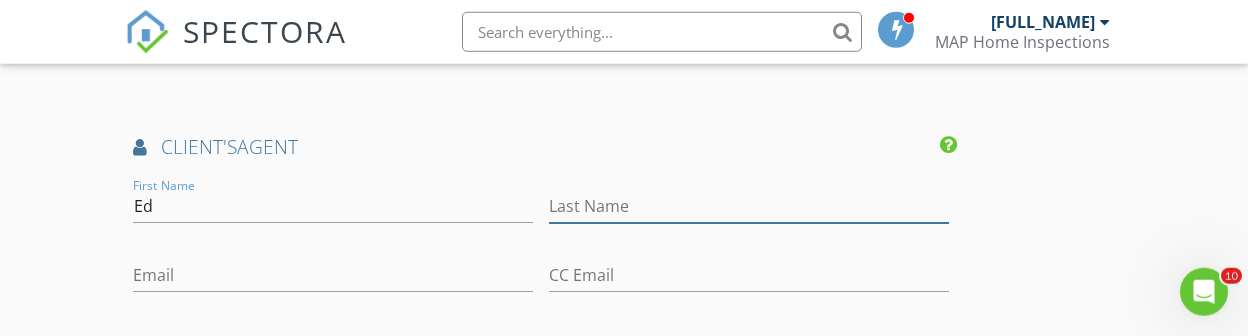 click on "Last Name" at bounding box center (749, 206) 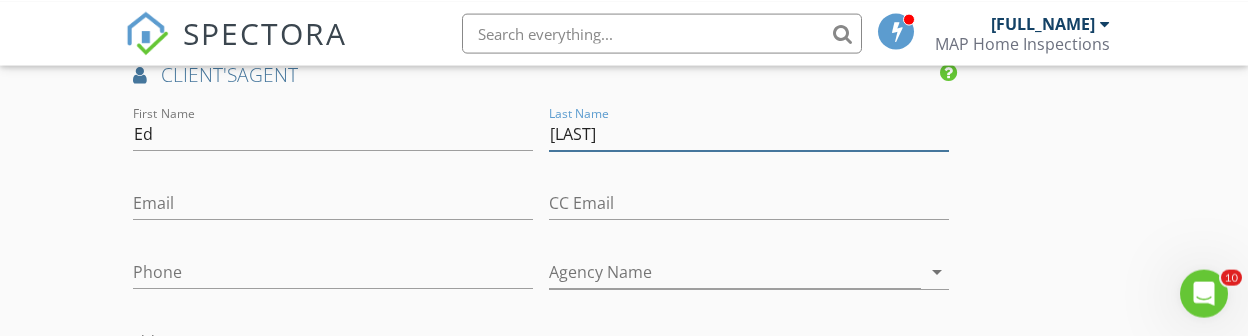 scroll, scrollTop: 2576, scrollLeft: 0, axis: vertical 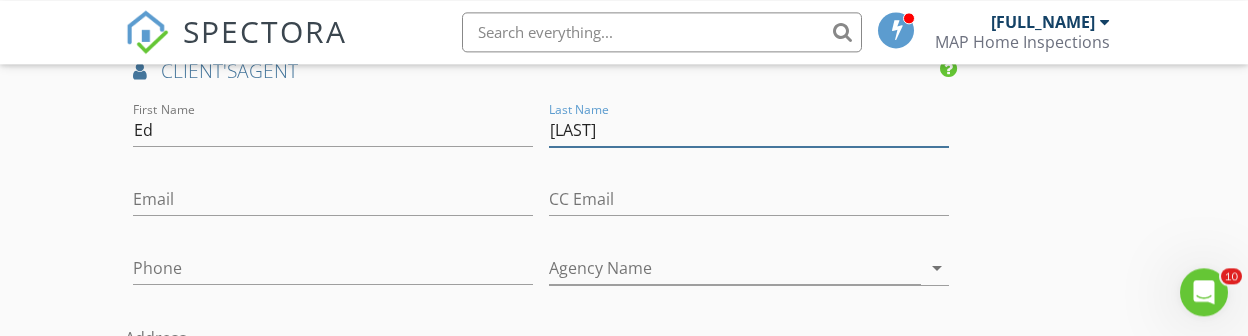 type on "[LAST]" 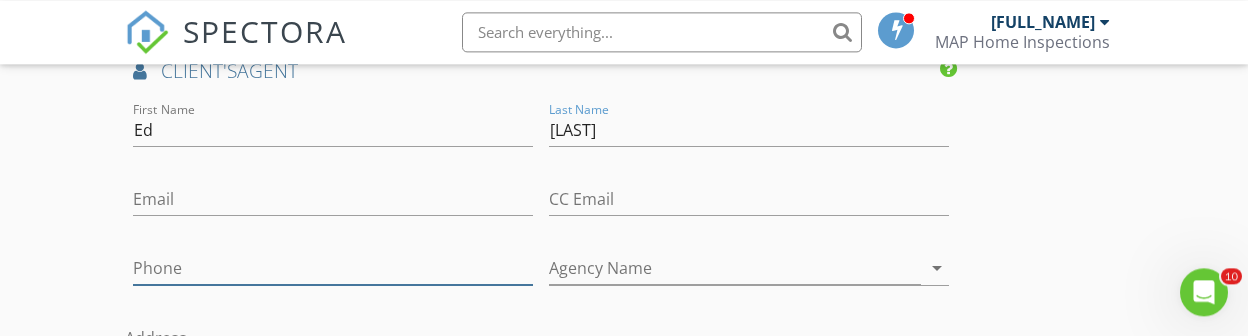 click on "Phone" at bounding box center (333, 268) 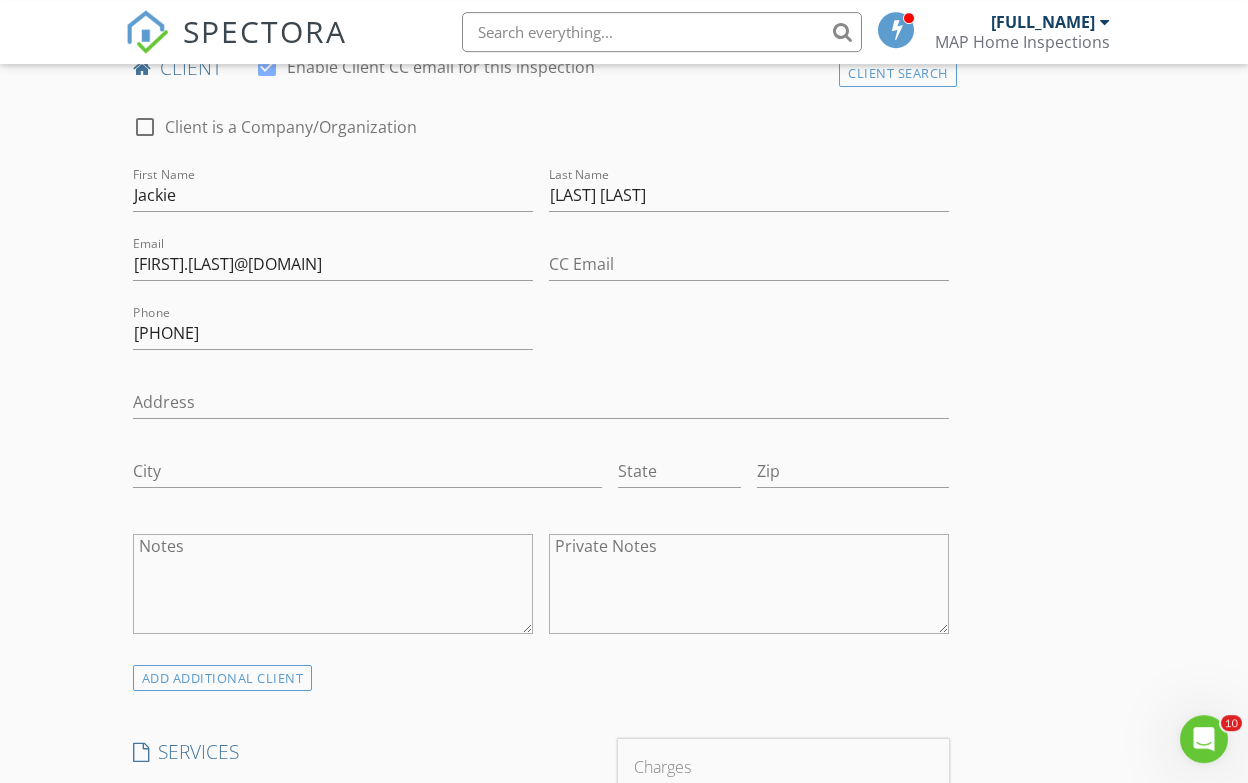 scroll, scrollTop: 1057, scrollLeft: 0, axis: vertical 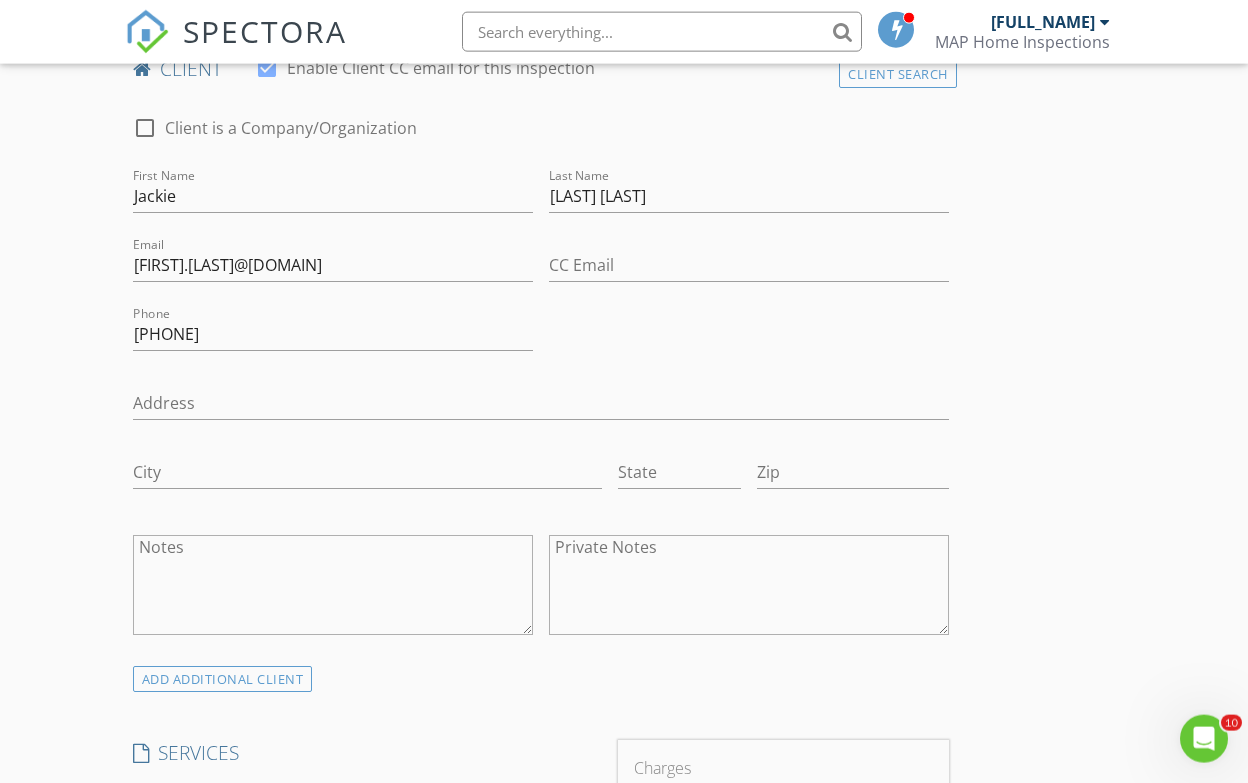 type on "[PHONE]" 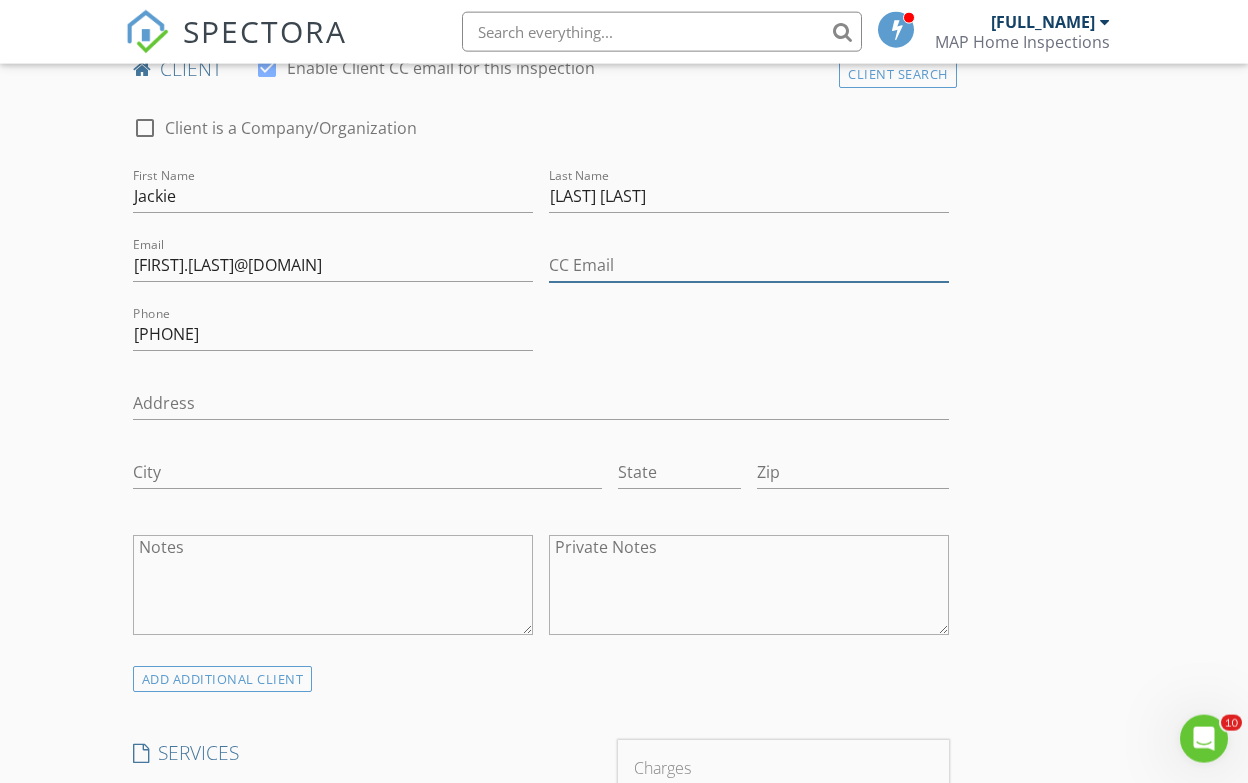 click on "CC Email" at bounding box center [749, 265] 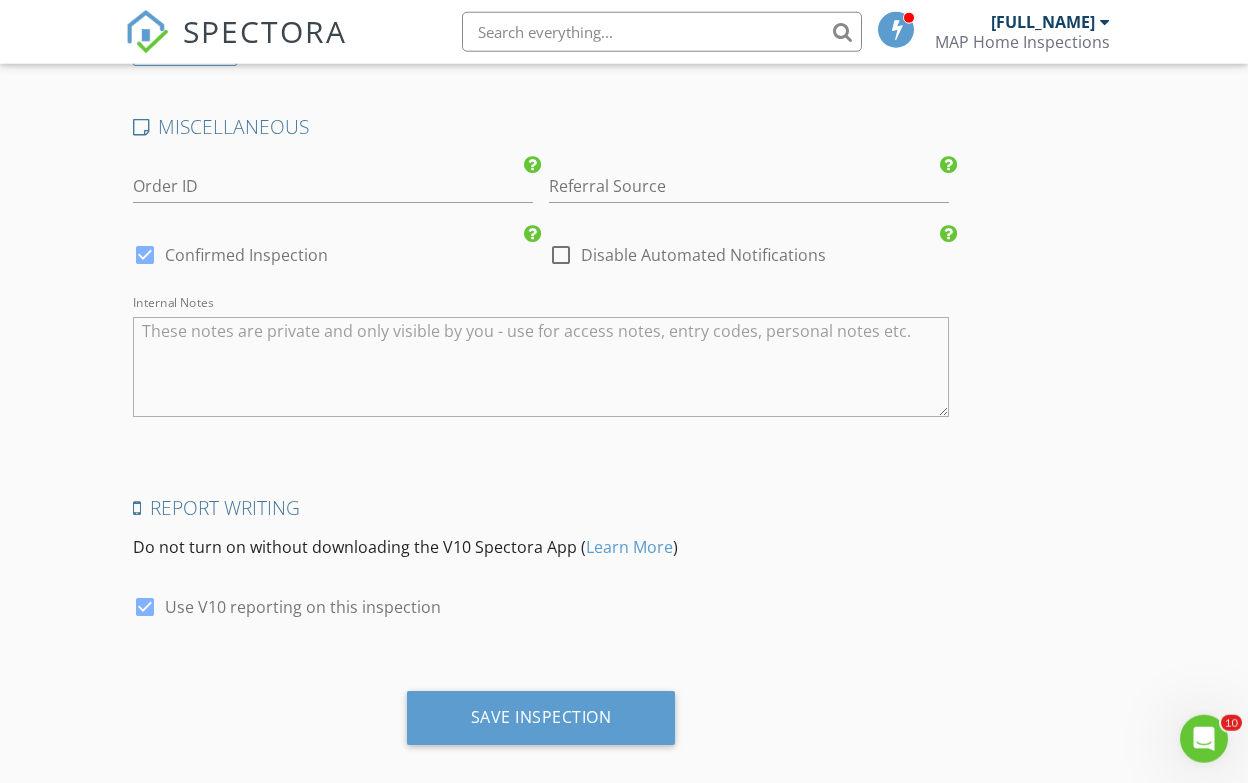 scroll, scrollTop: 3495, scrollLeft: 0, axis: vertical 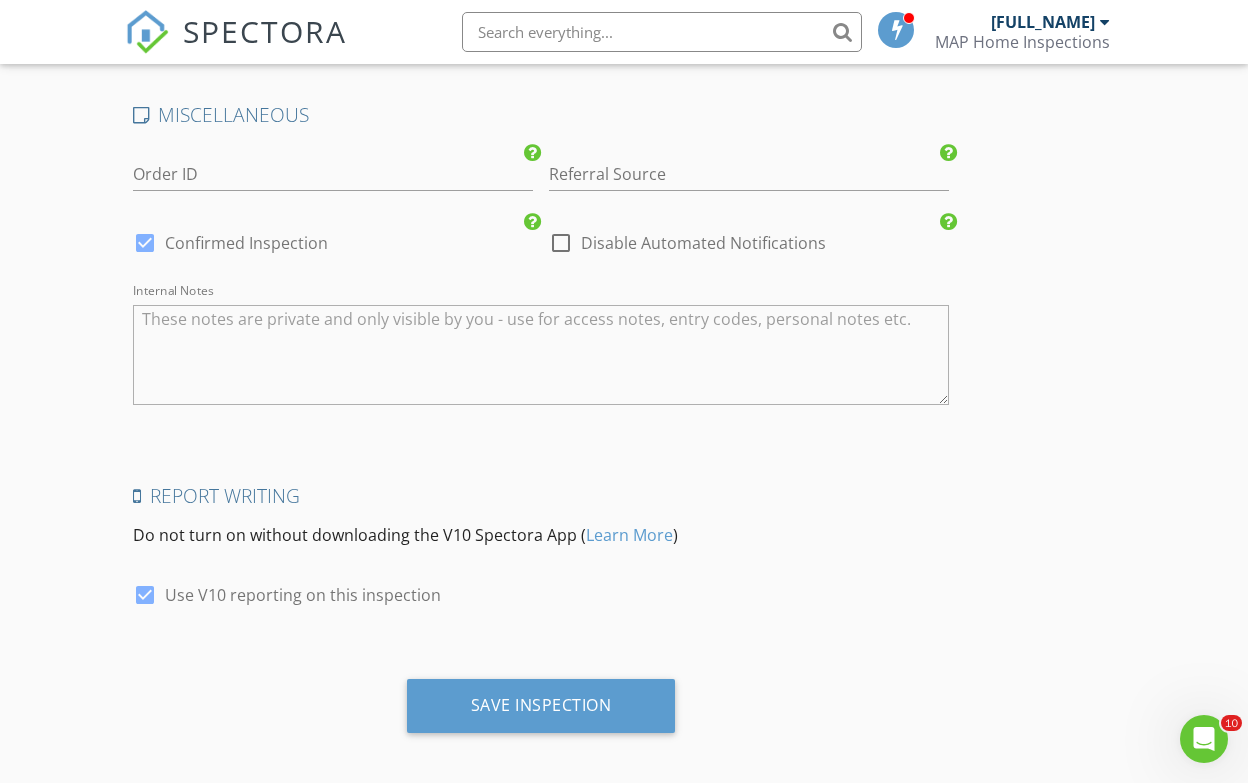 type on "[EMAIL]" 